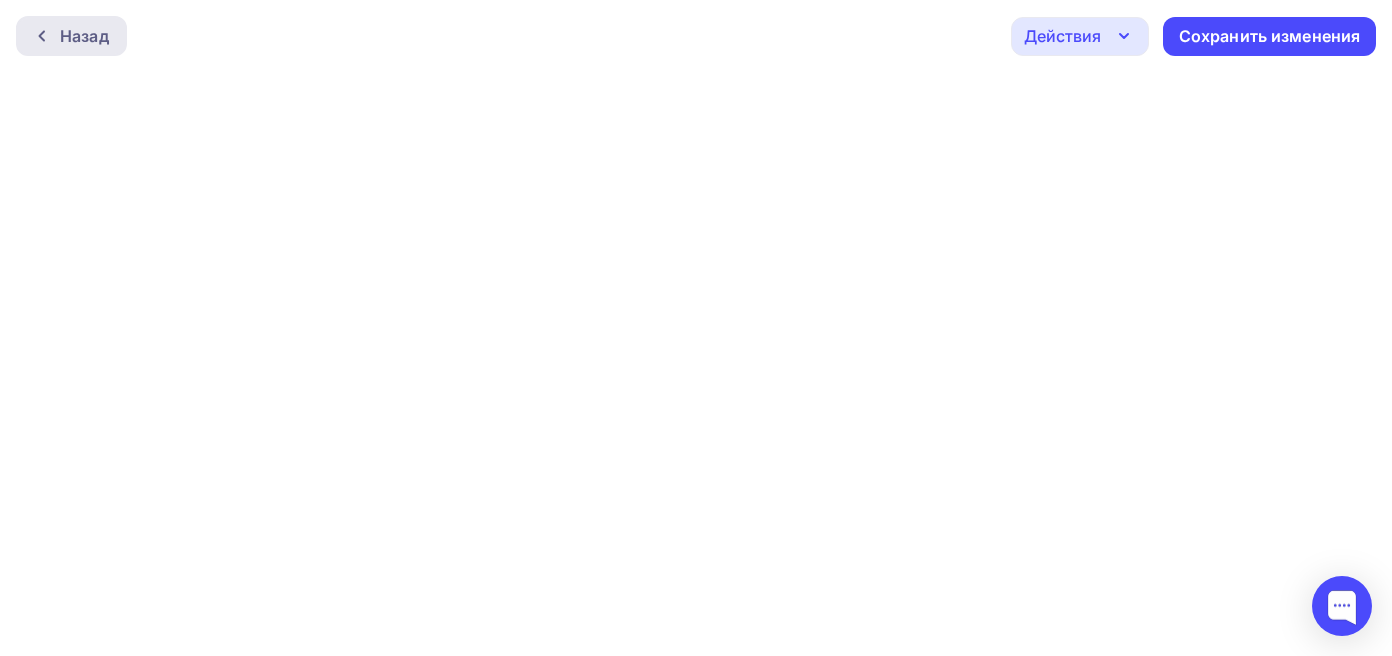 scroll, scrollTop: 0, scrollLeft: 0, axis: both 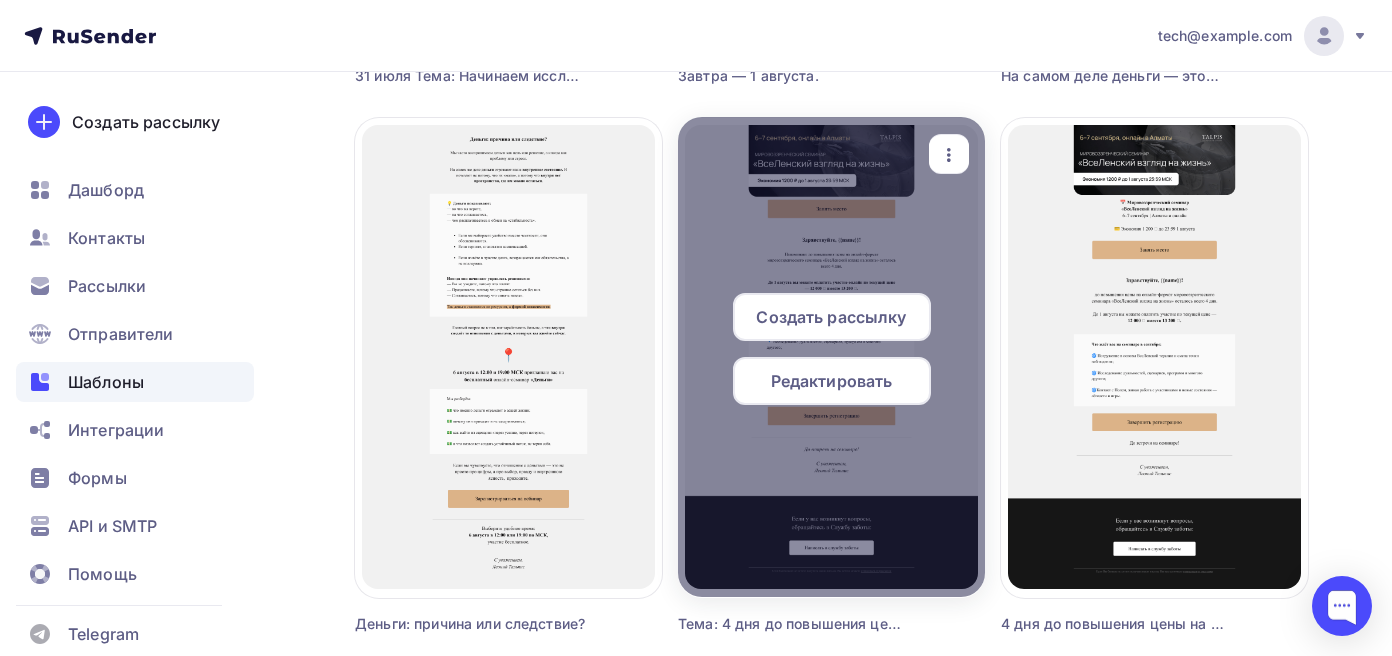 click 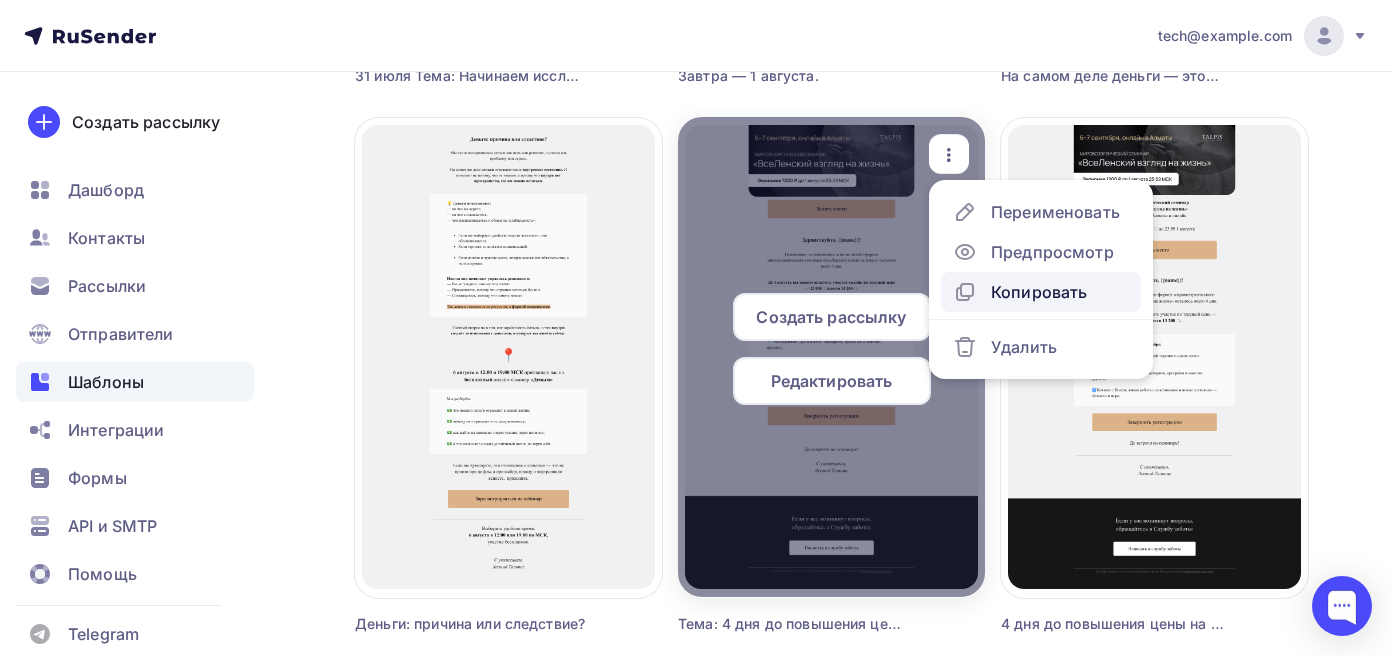 click on "Копировать" at bounding box center [1041, 292] 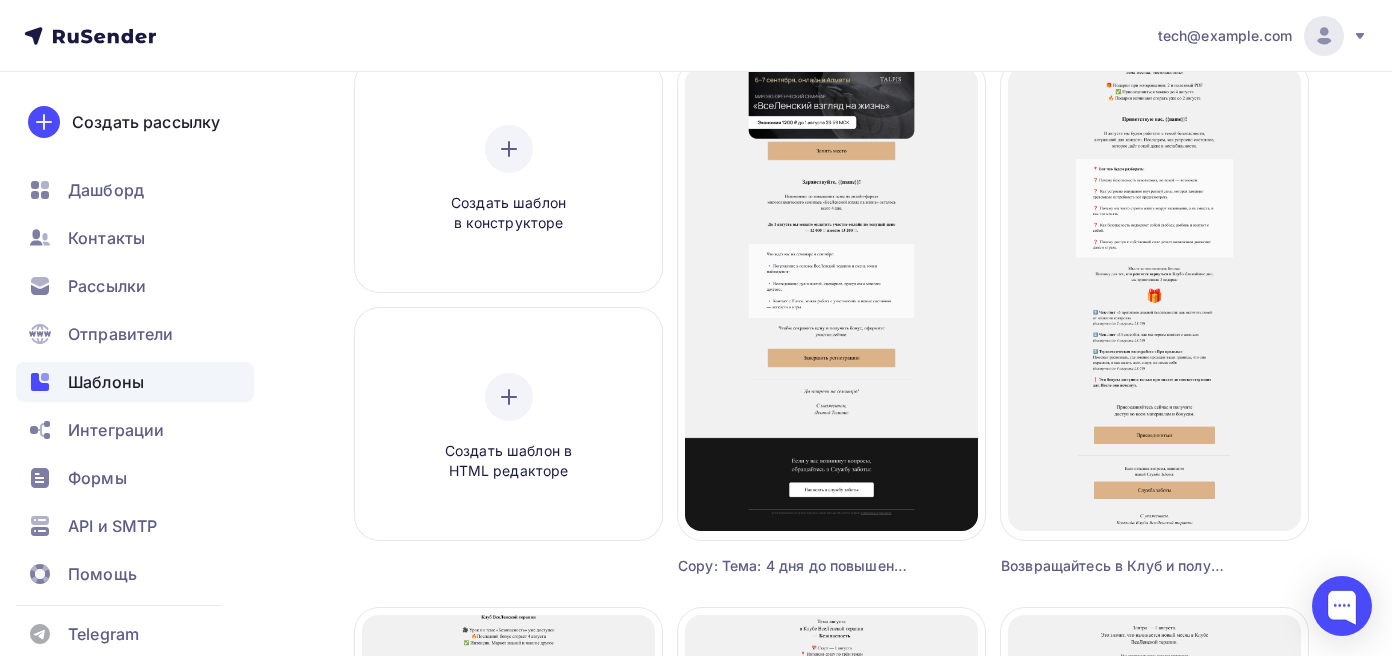 scroll, scrollTop: 0, scrollLeft: 0, axis: both 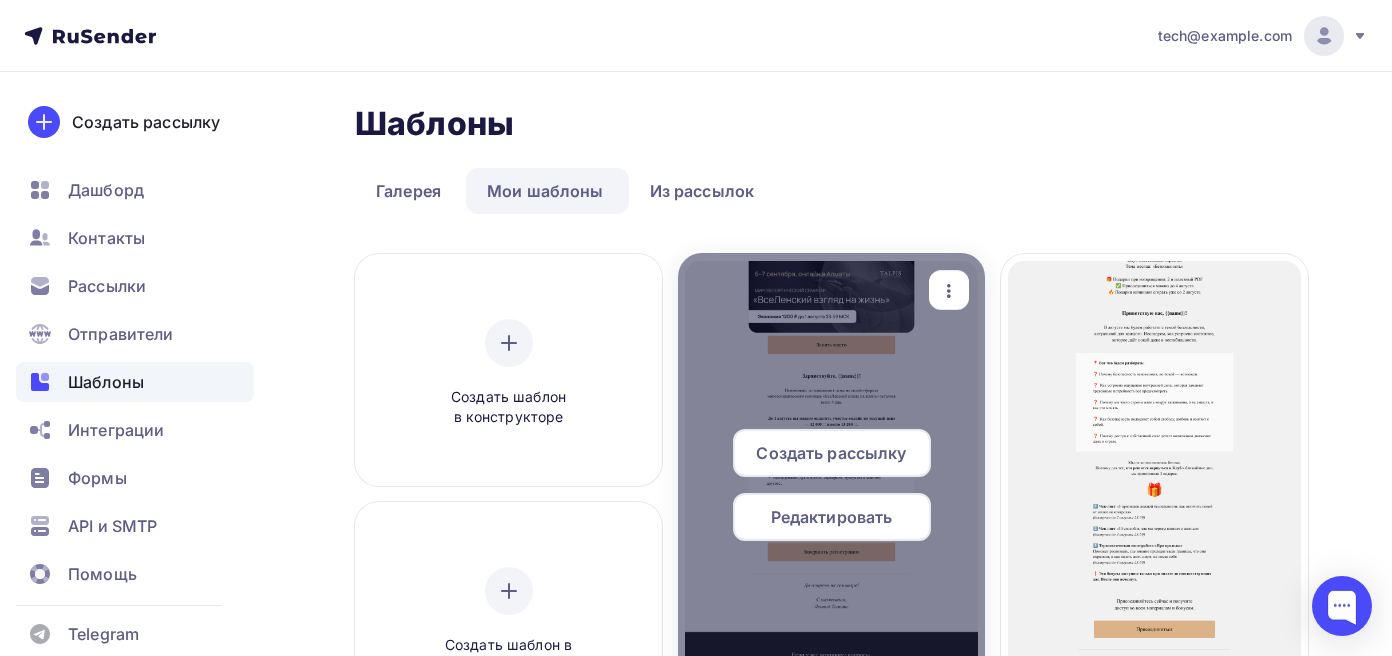 click 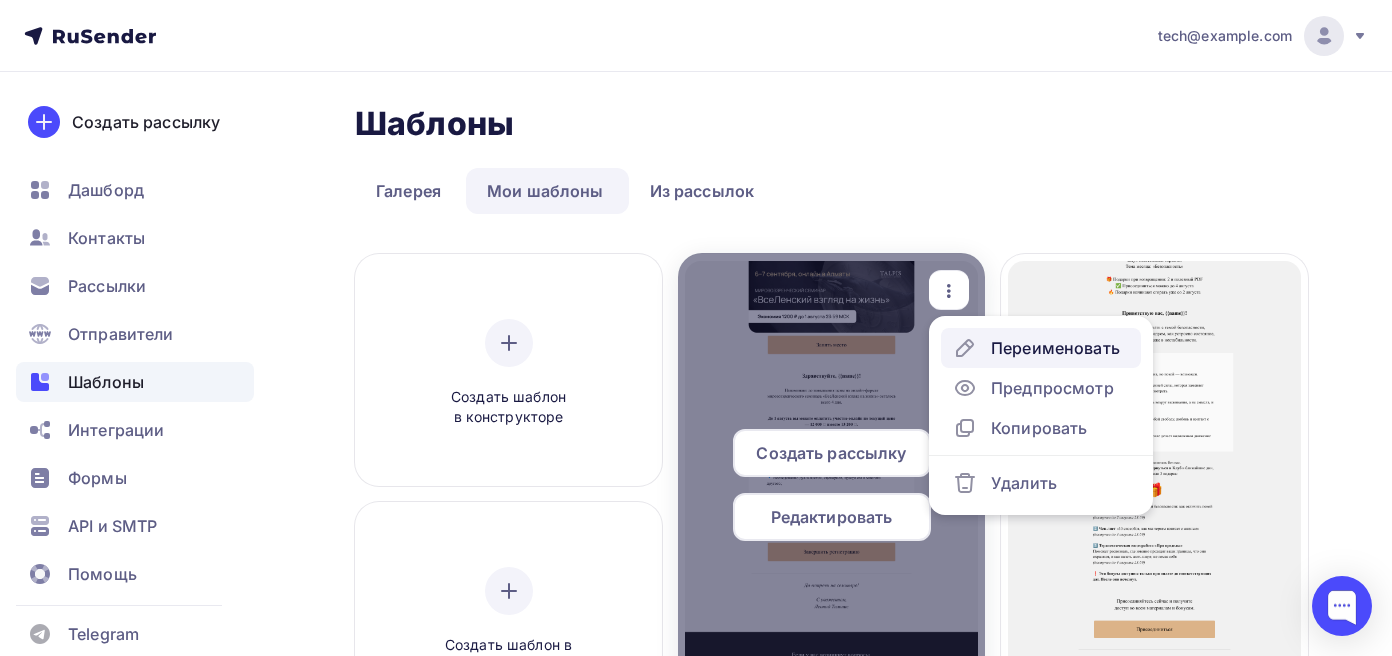 click on "Переименовать" at bounding box center (1055, 348) 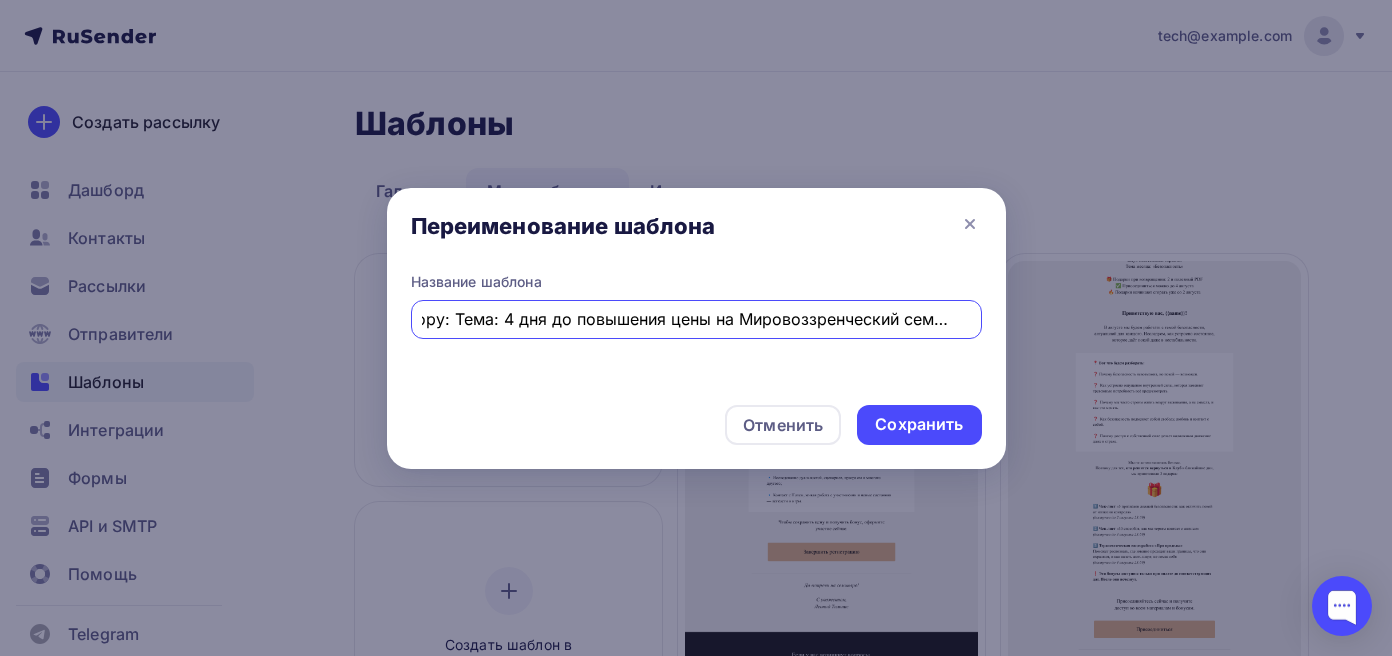 scroll, scrollTop: 0, scrollLeft: 0, axis: both 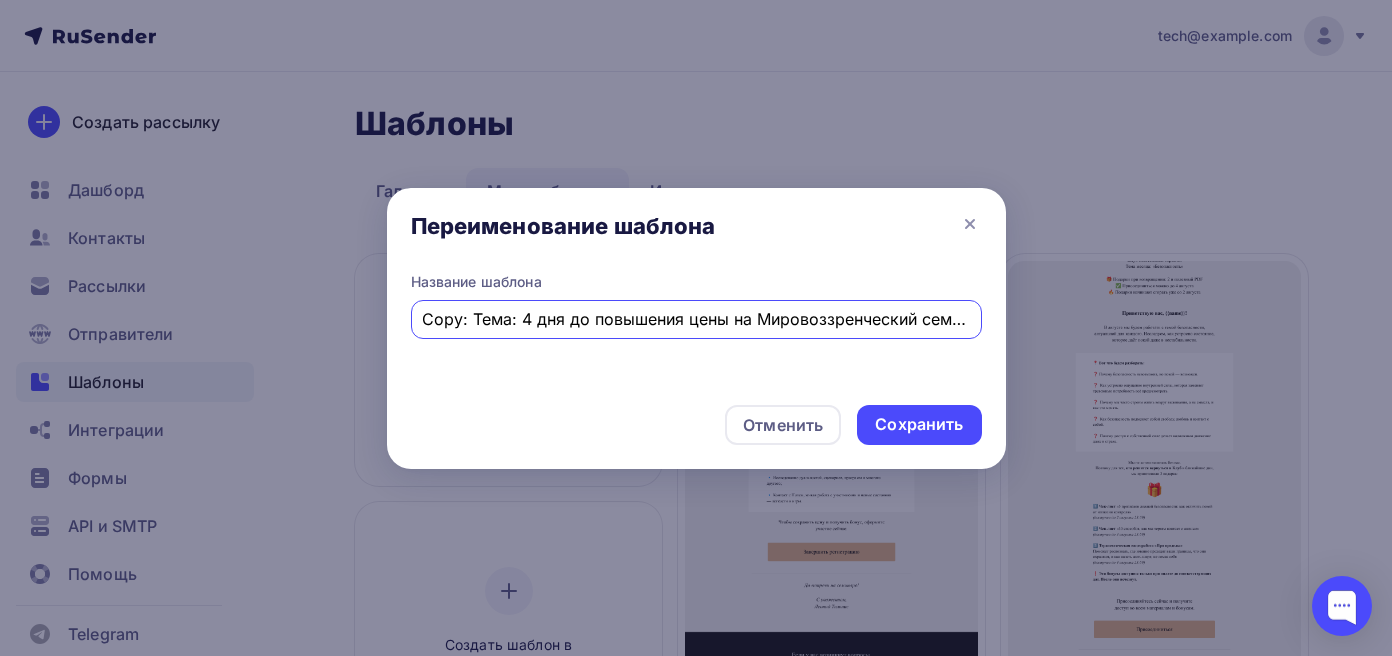 click on "Copy: Тема: 4 дня до повышения цены на Мировоззренческий семинар" at bounding box center (696, 319) 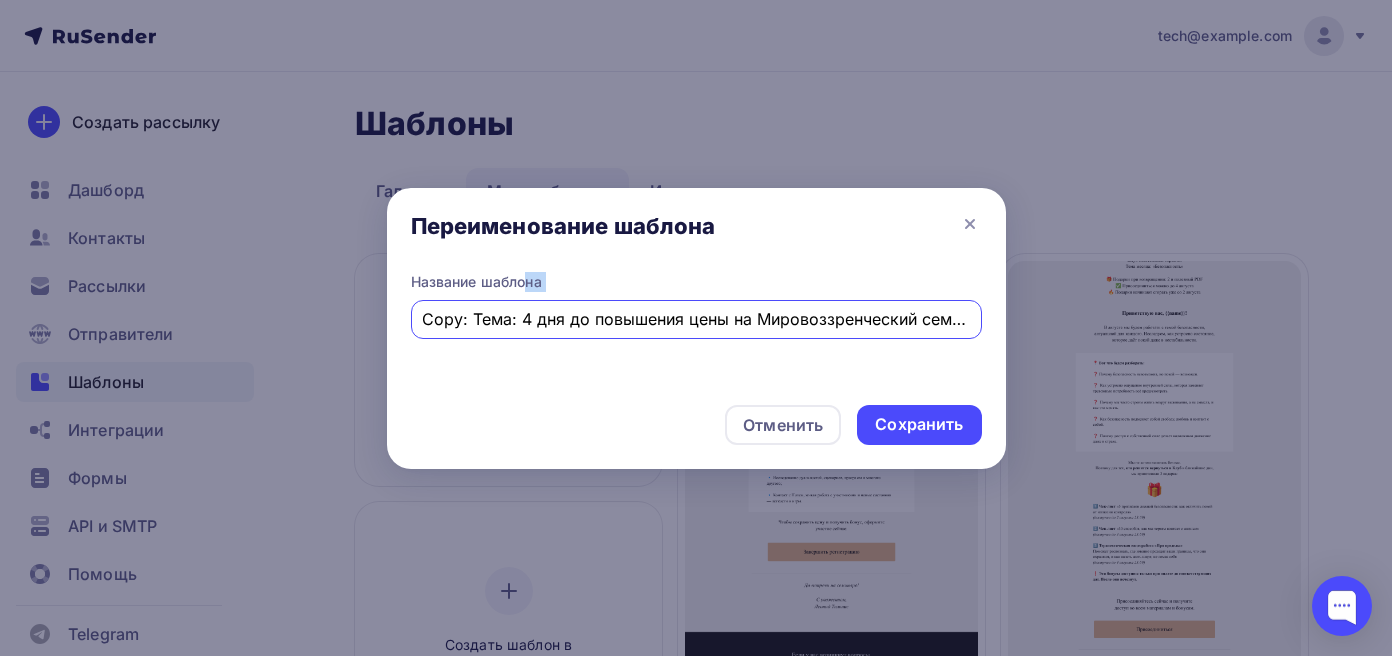 click on "Copy: Тема: 4 дня до повышения цены на Мировоззренческий семинар" at bounding box center [696, 319] 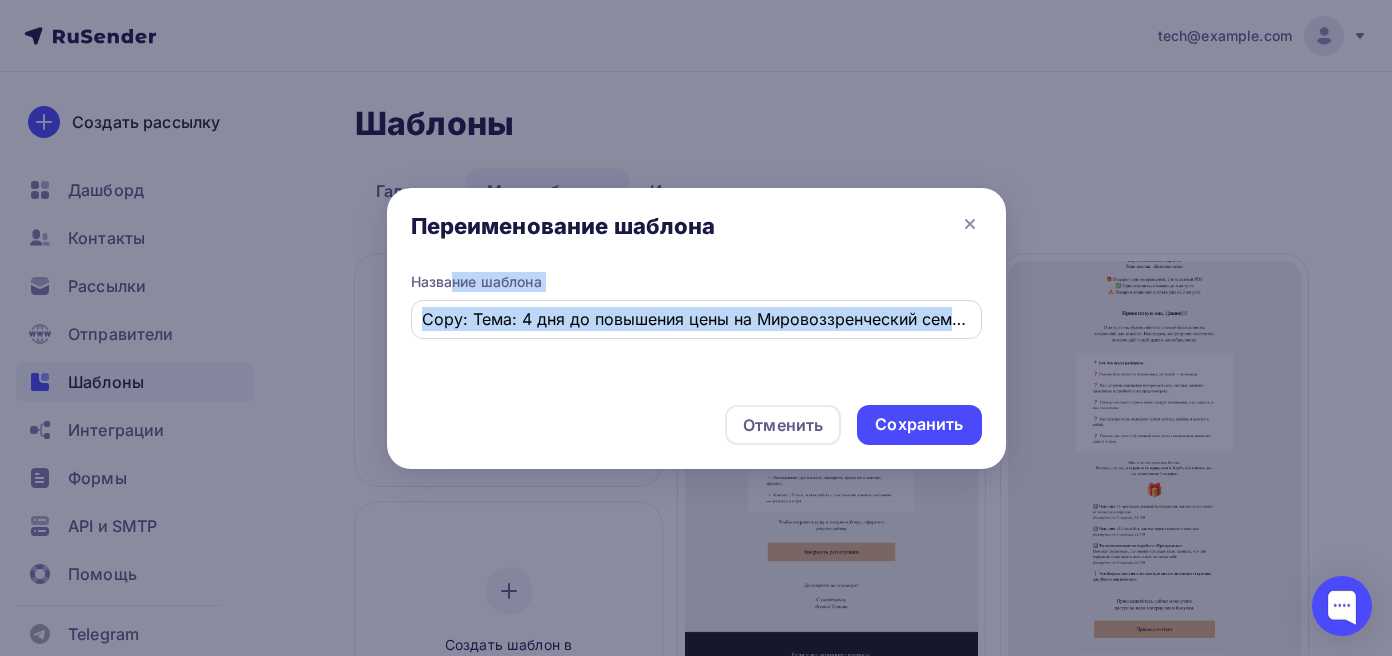 click on "Copy: Тема: 4 дня до повышения цены на Мировоззренческий семинар" at bounding box center [696, 319] 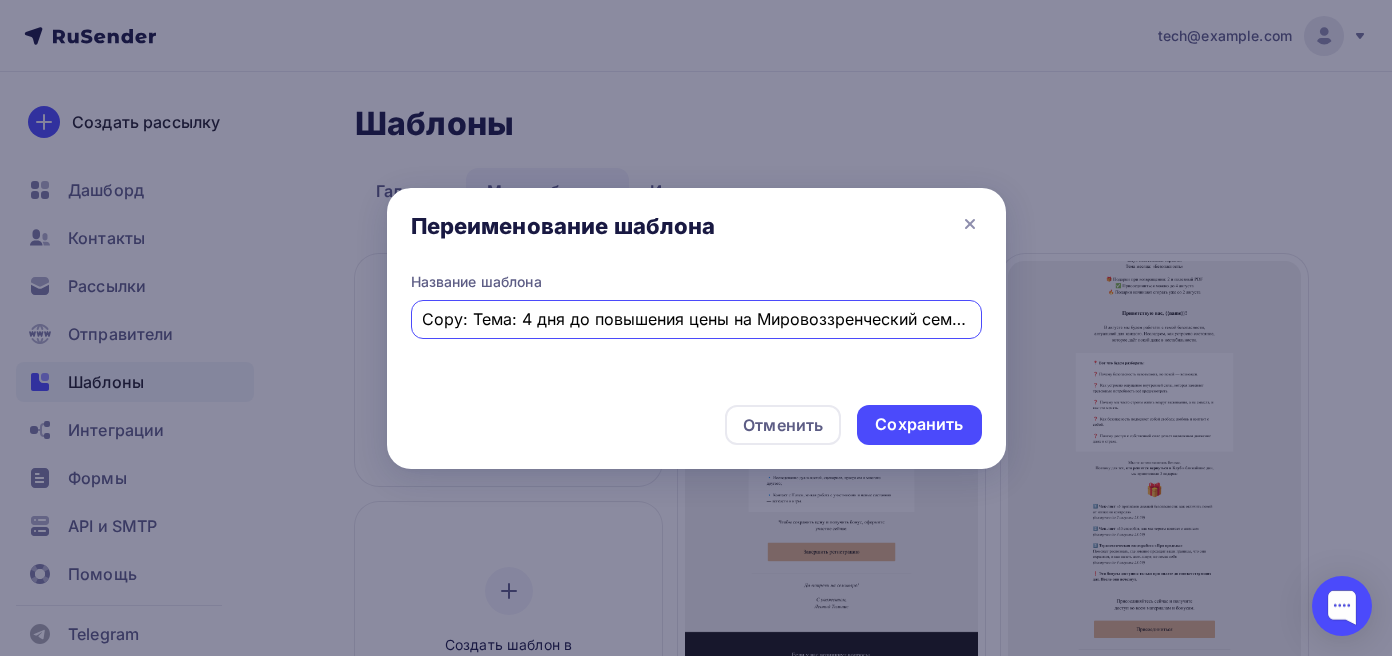 click on "Copy: Тема: 4 дня до повышения цены на Мировоззренческий семинар" at bounding box center (696, 319) 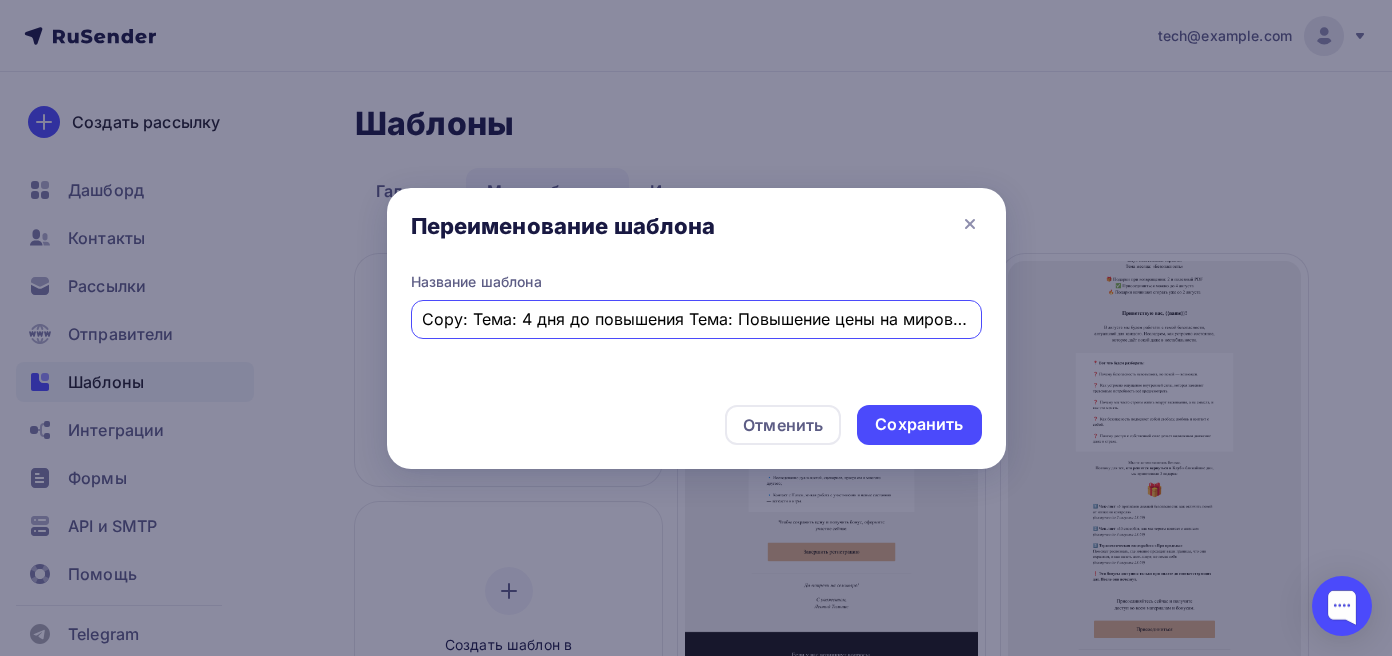 scroll, scrollTop: 0, scrollLeft: 284, axis: horizontal 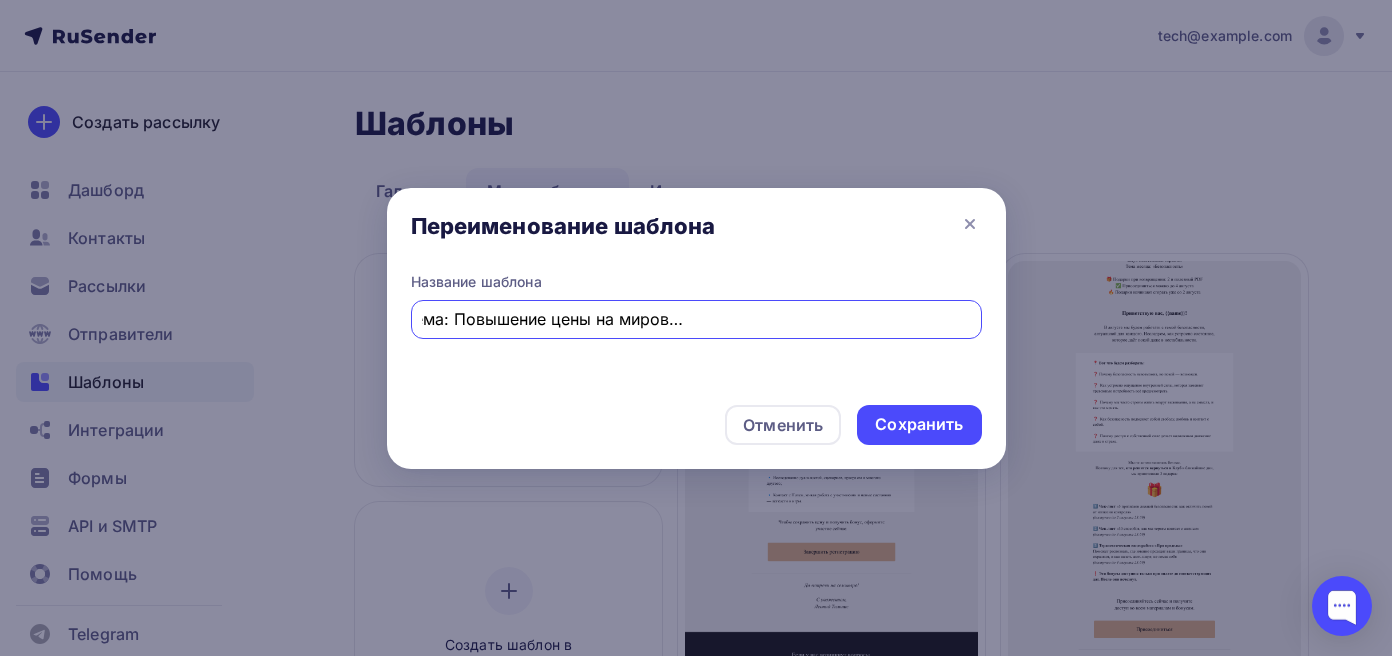 click on "Copy: Тема: 4 дня до повышения Тема: Повышение цены на мировоззренческий семинар через 12 часовцены на Мировоззренческий семинар" at bounding box center [696, 319] 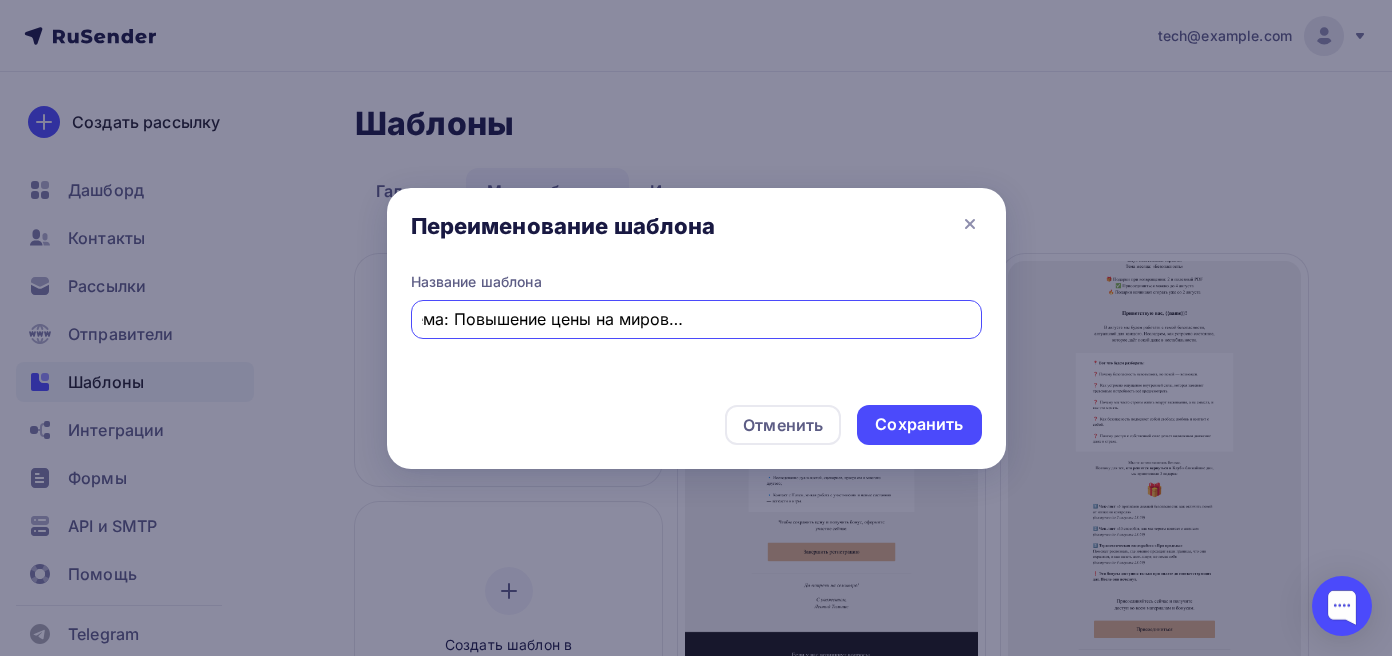 click on "Copy: Тема: 4 дня до повышения Тема: Повышение цены на мировоззренческий семинар через 12 часовцены на Мировоззренческий семинар" at bounding box center [696, 319] 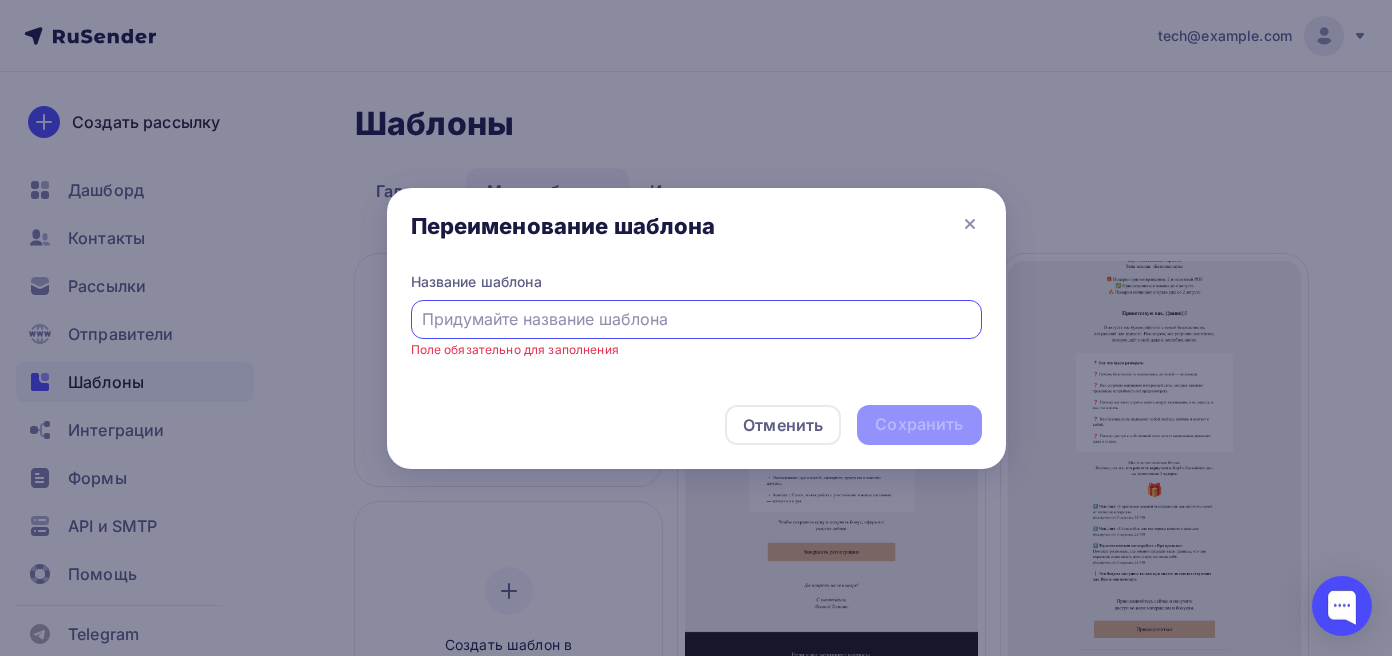 scroll, scrollTop: 0, scrollLeft: 0, axis: both 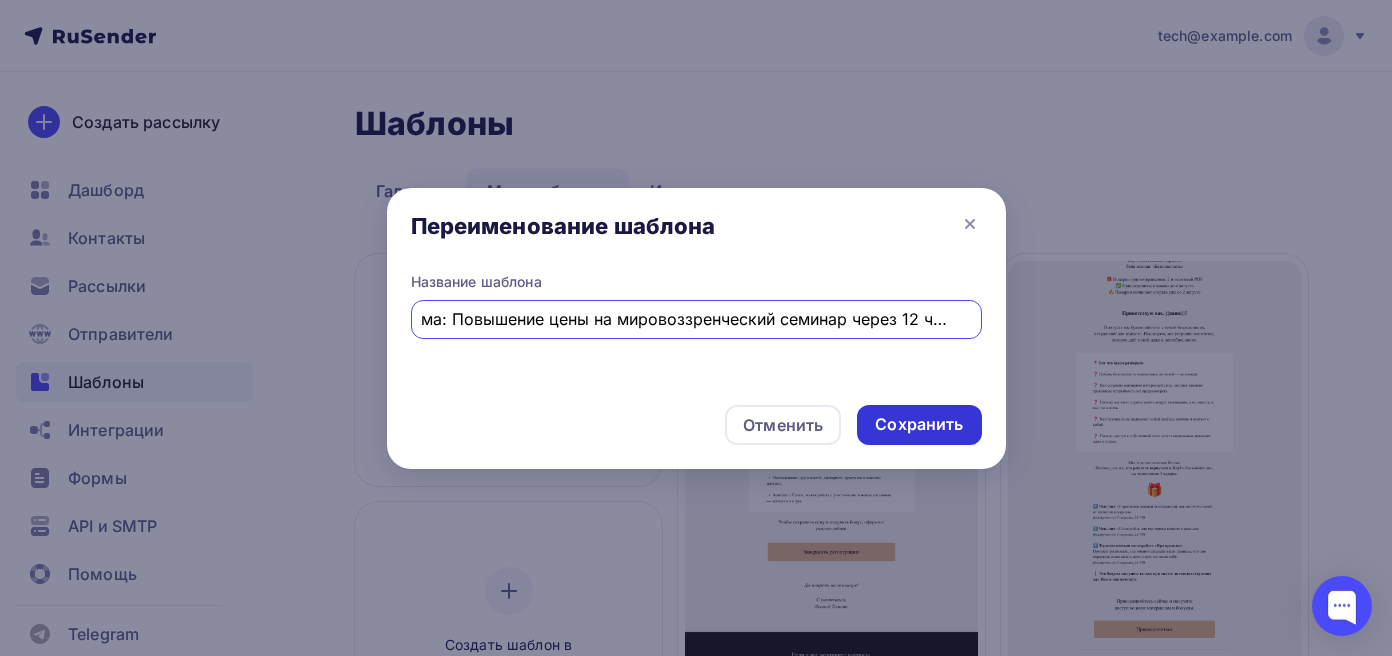 type on "Тема: Повышение цены на мировоззренческий семинар через 12 часов" 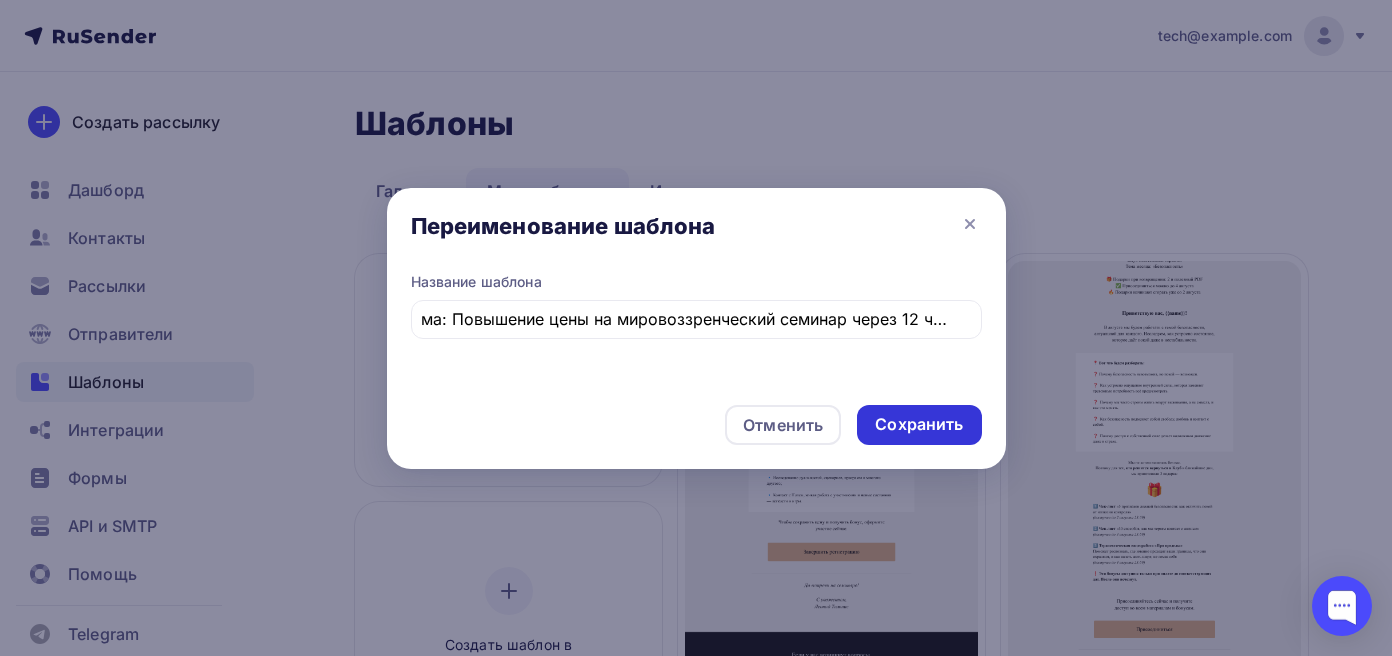 click on "Сохранить" at bounding box center [919, 424] 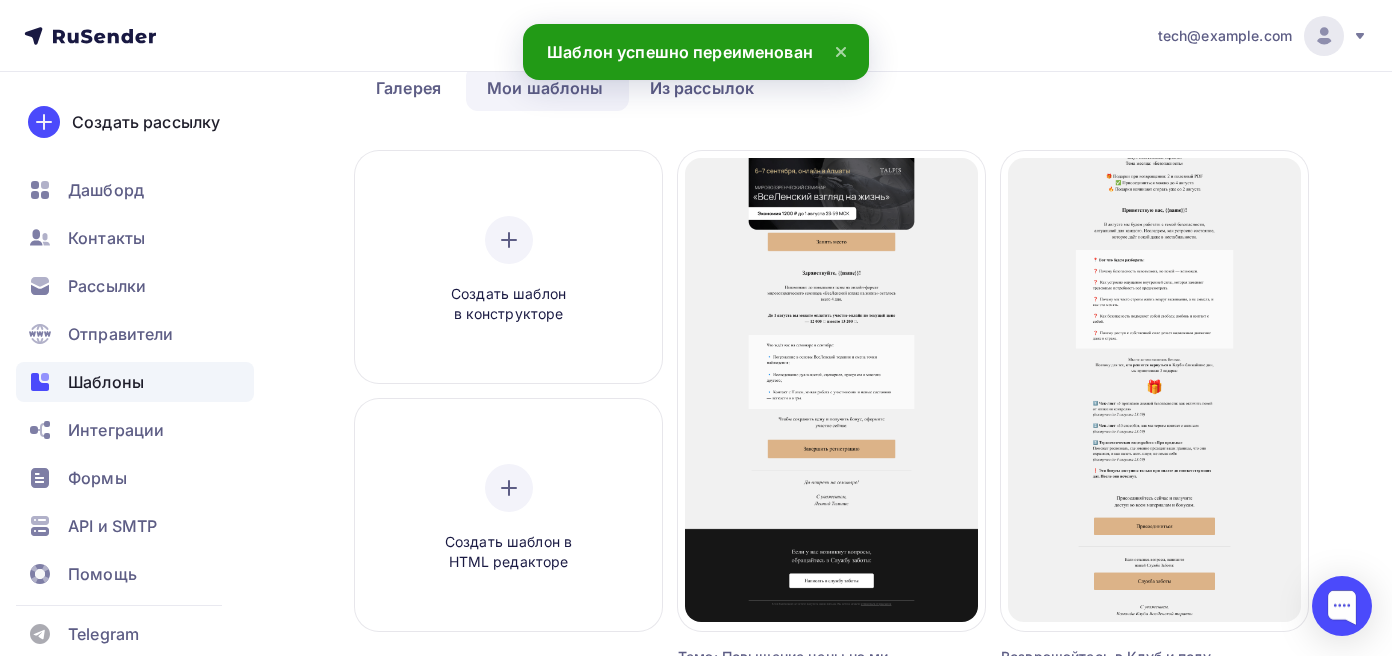 scroll, scrollTop: 109, scrollLeft: 0, axis: vertical 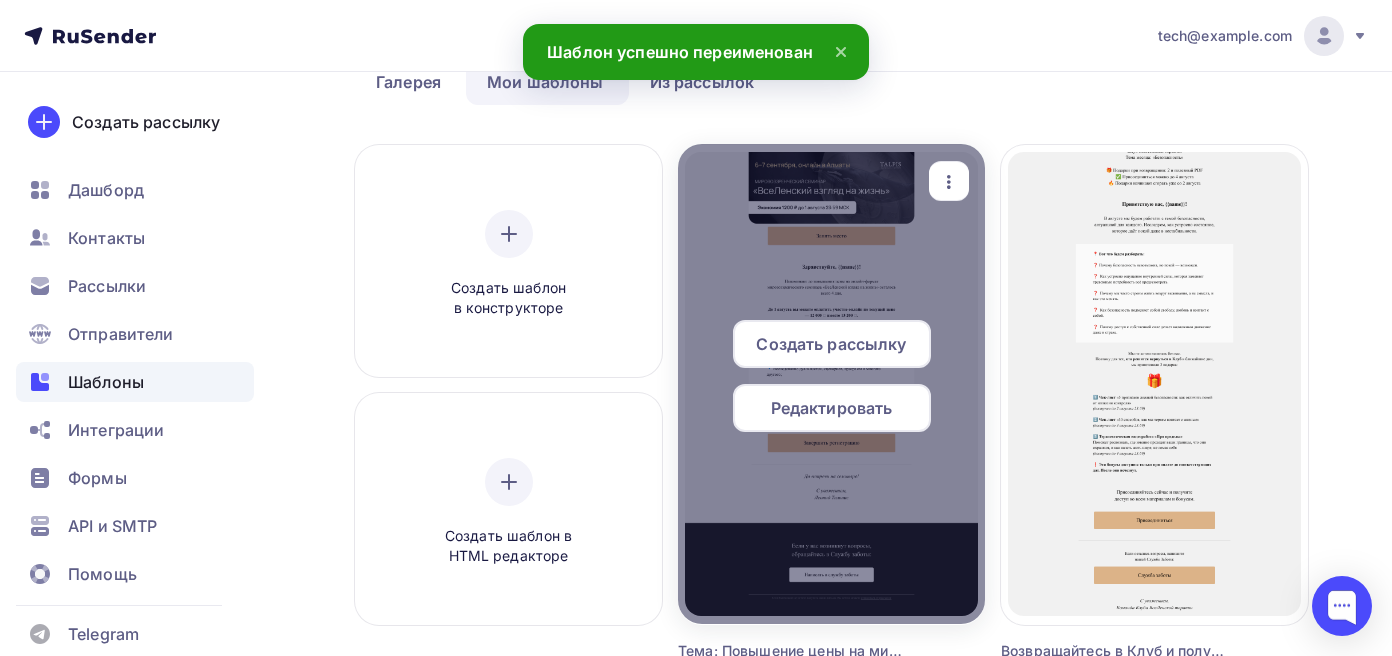 click on "Редактировать" at bounding box center [832, 408] 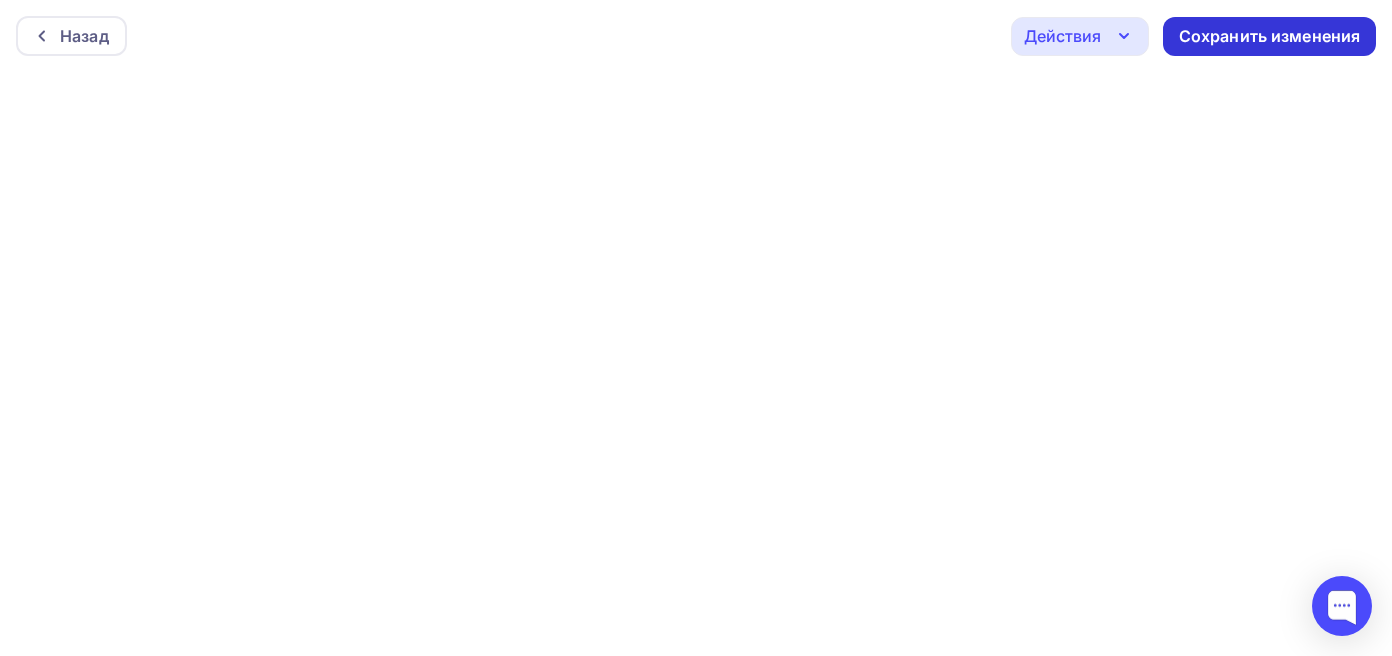 click on "Сохранить изменения" at bounding box center [1270, 36] 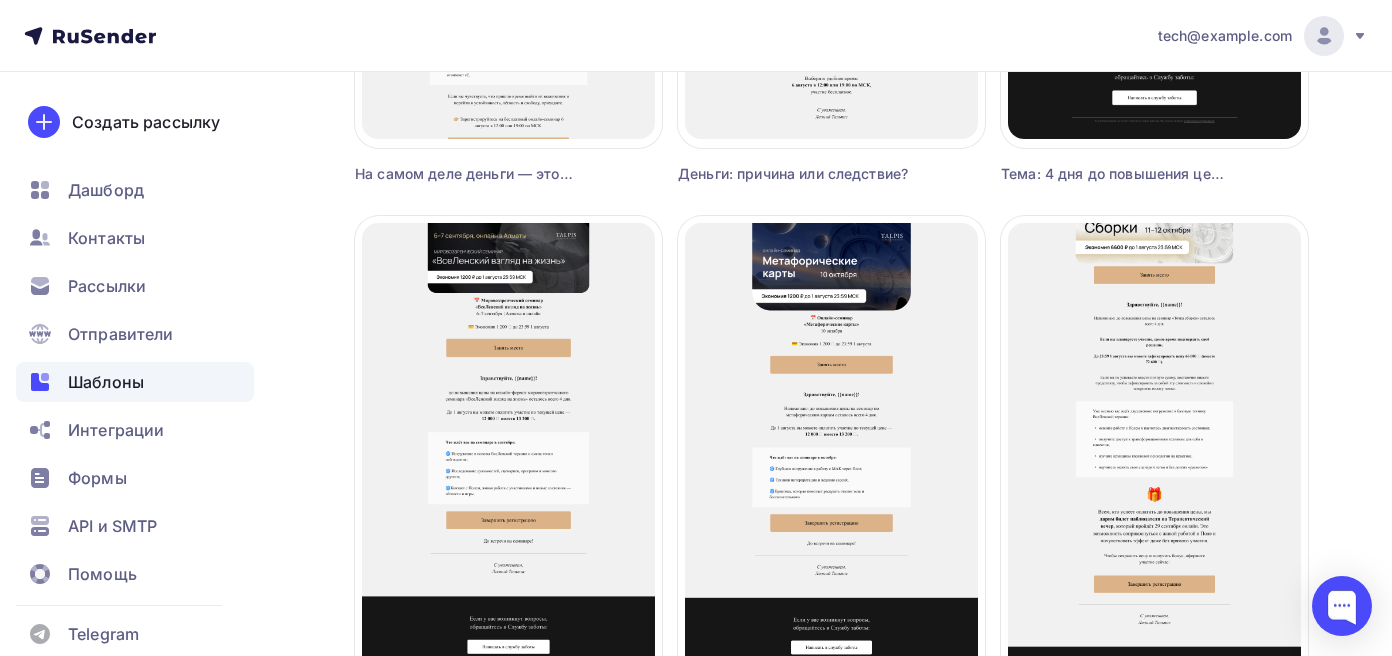 scroll, scrollTop: 1688, scrollLeft: 0, axis: vertical 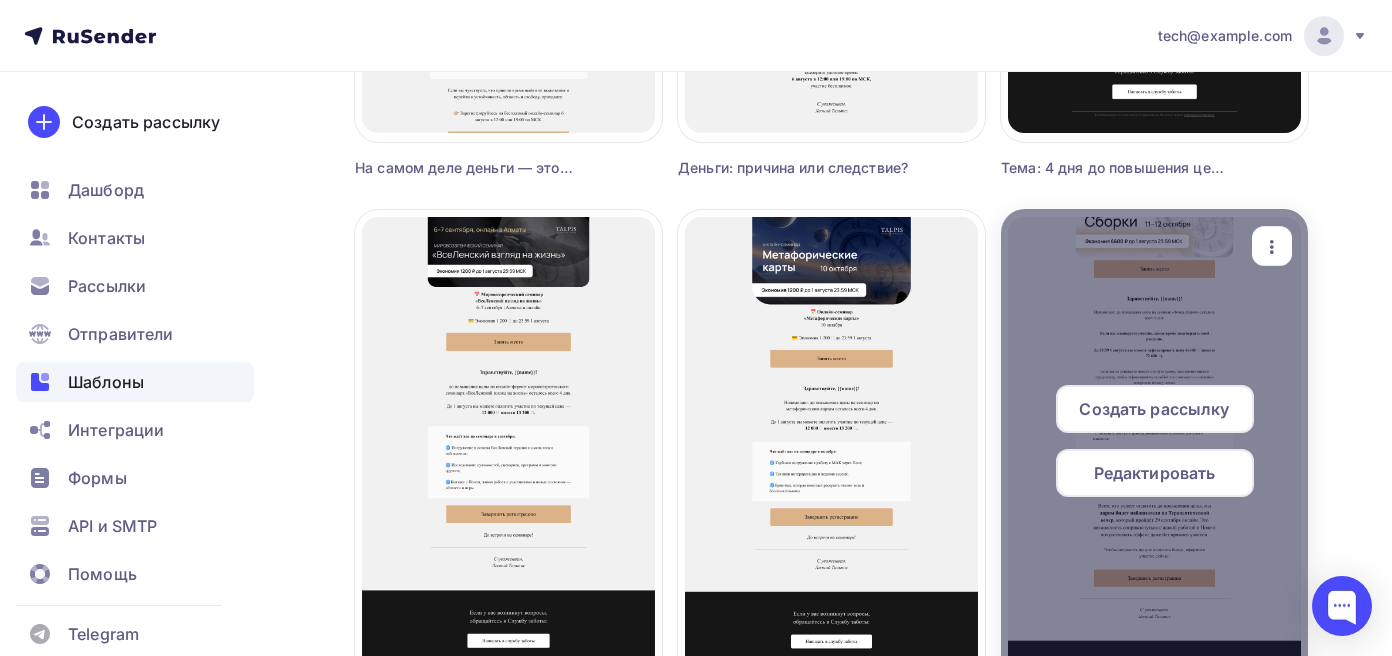 click 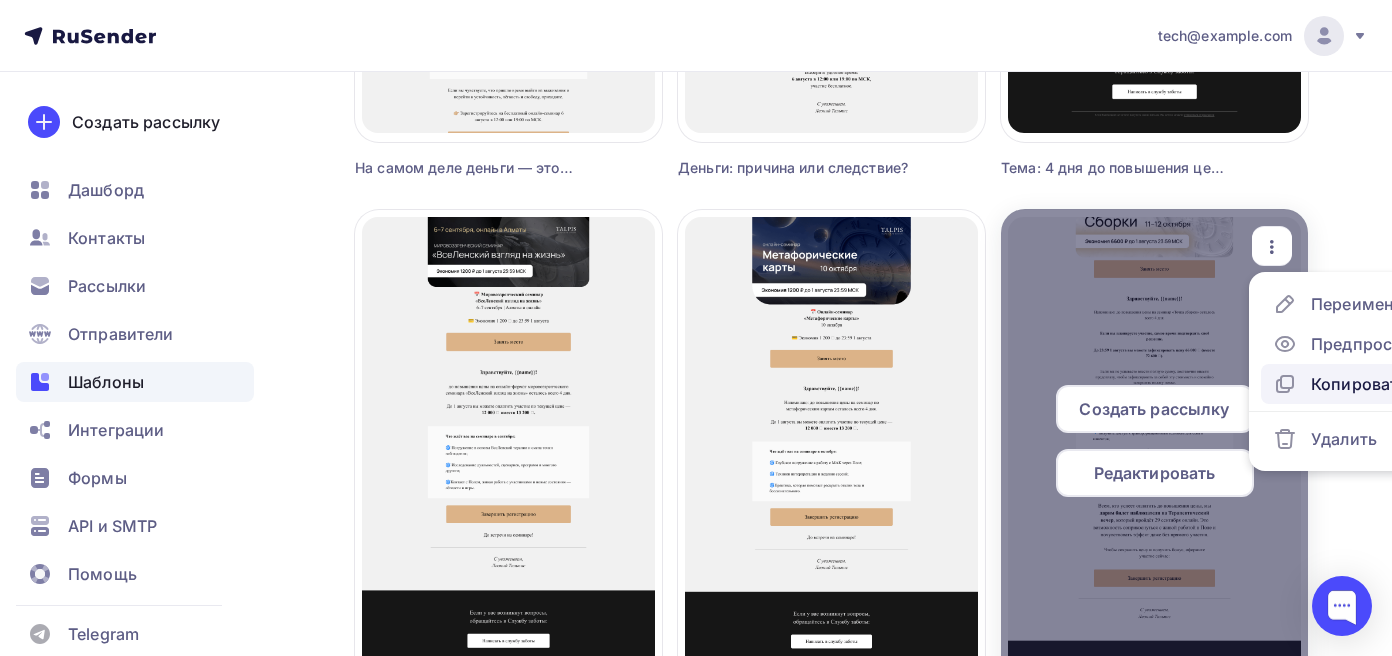 click on "Копировать" at bounding box center [1359, 384] 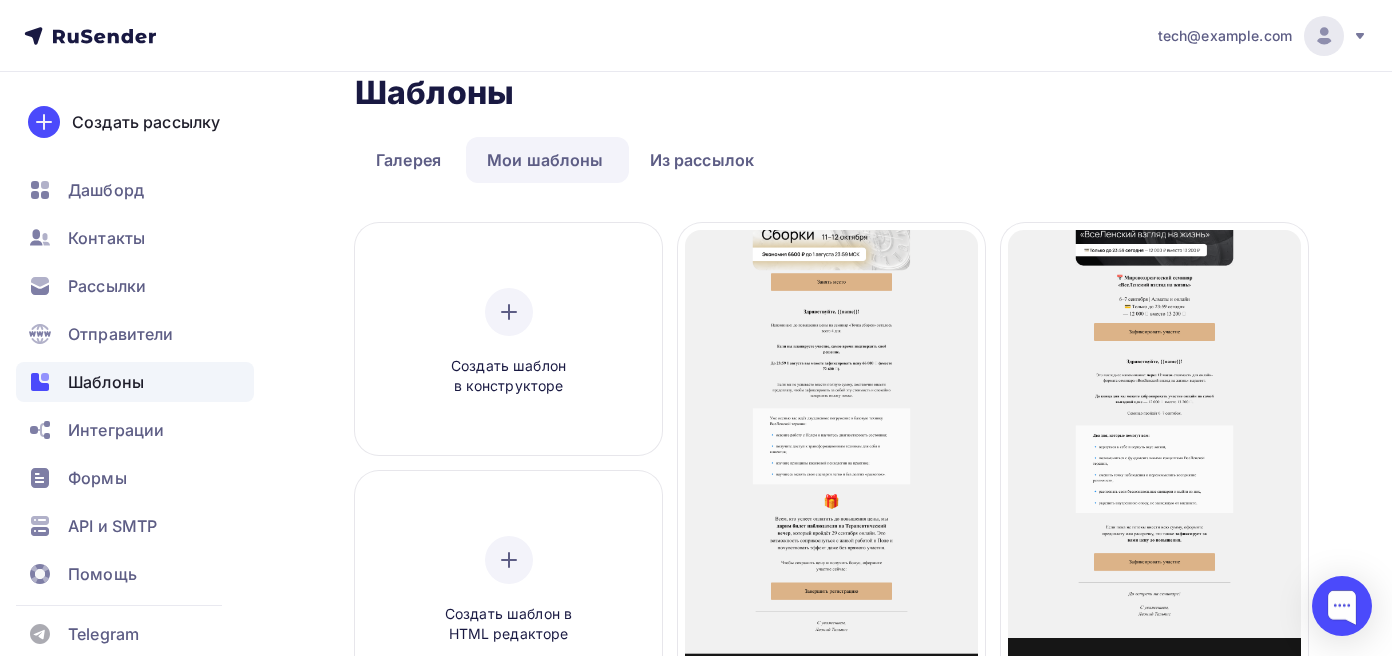 scroll, scrollTop: 55, scrollLeft: 0, axis: vertical 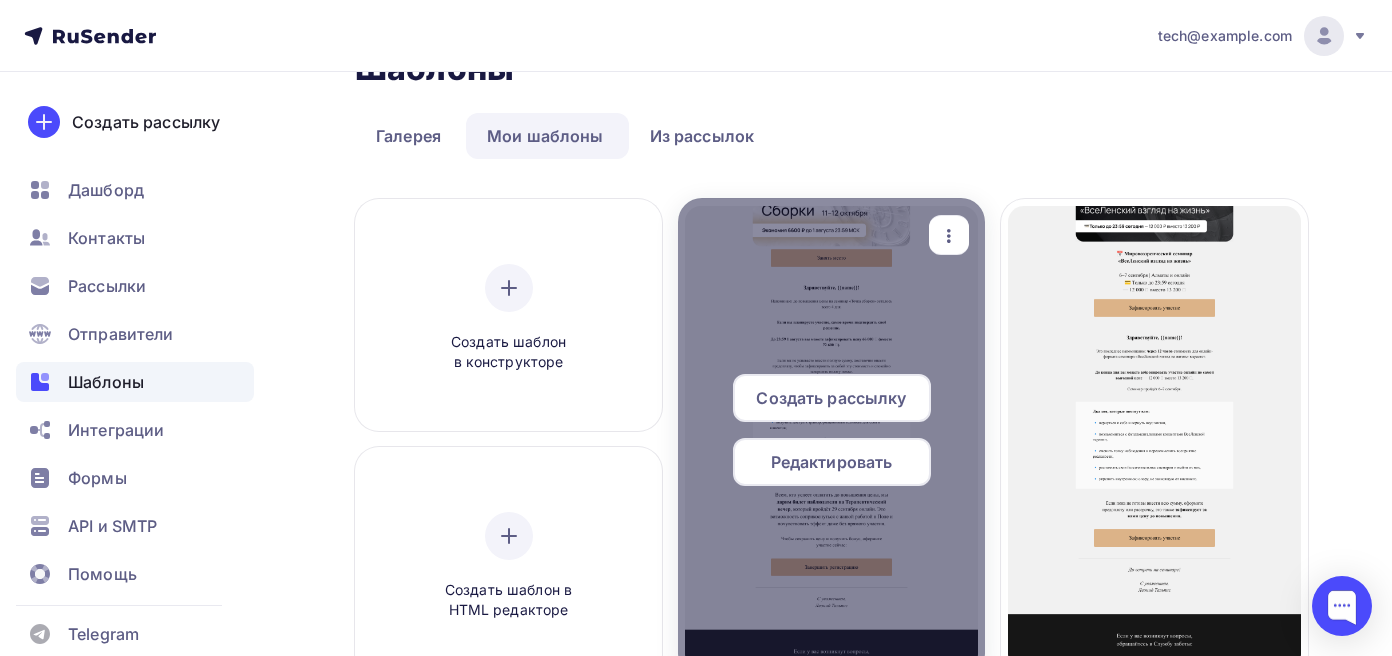 click at bounding box center (949, 235) 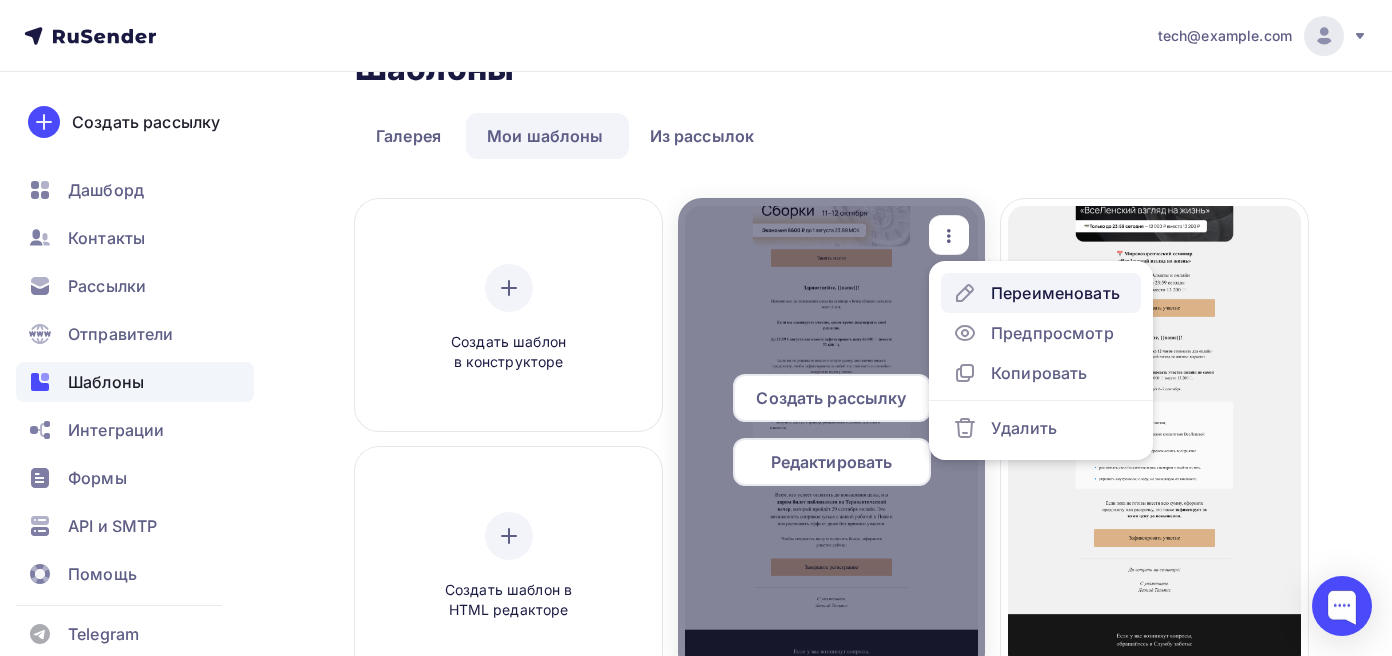 click on "Переименовать" at bounding box center [1055, 293] 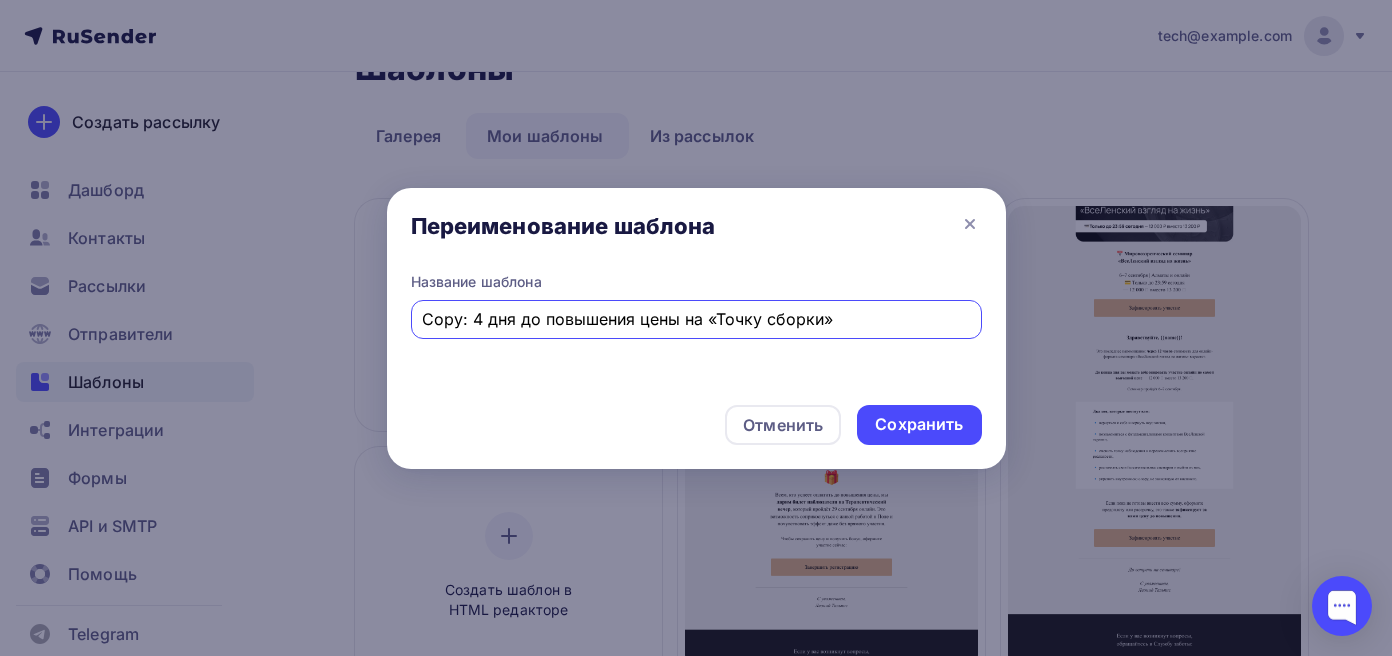 click on "Copy: 4 дня до повышения цены на «Точку сборки»" at bounding box center (696, 319) 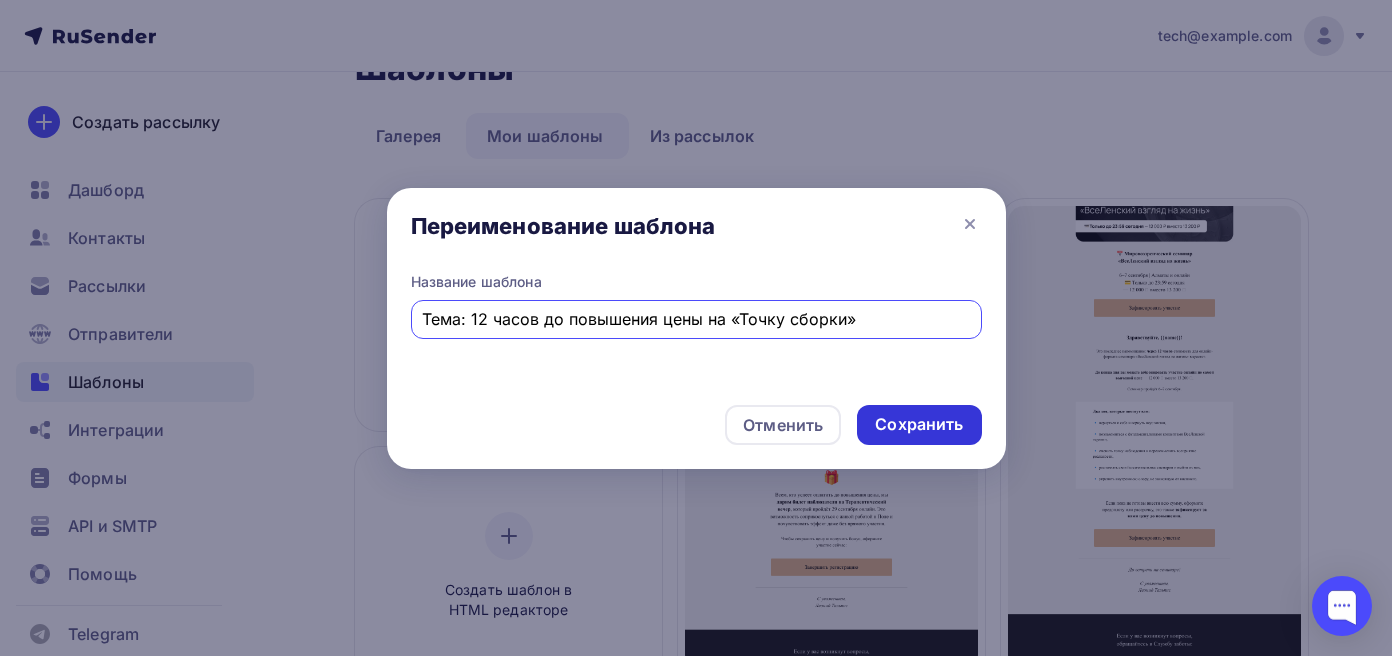 type on "Тема: 12 часов до повышения цены на «Точку сборки»" 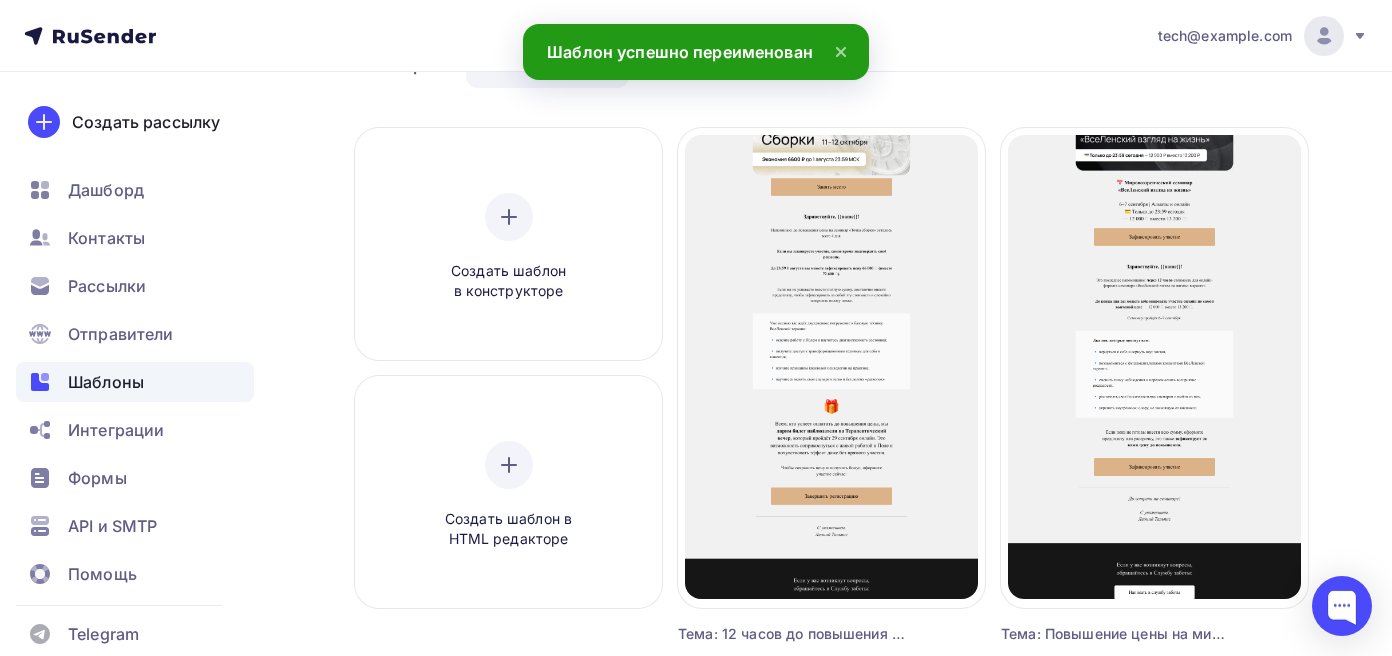 scroll, scrollTop: 142, scrollLeft: 0, axis: vertical 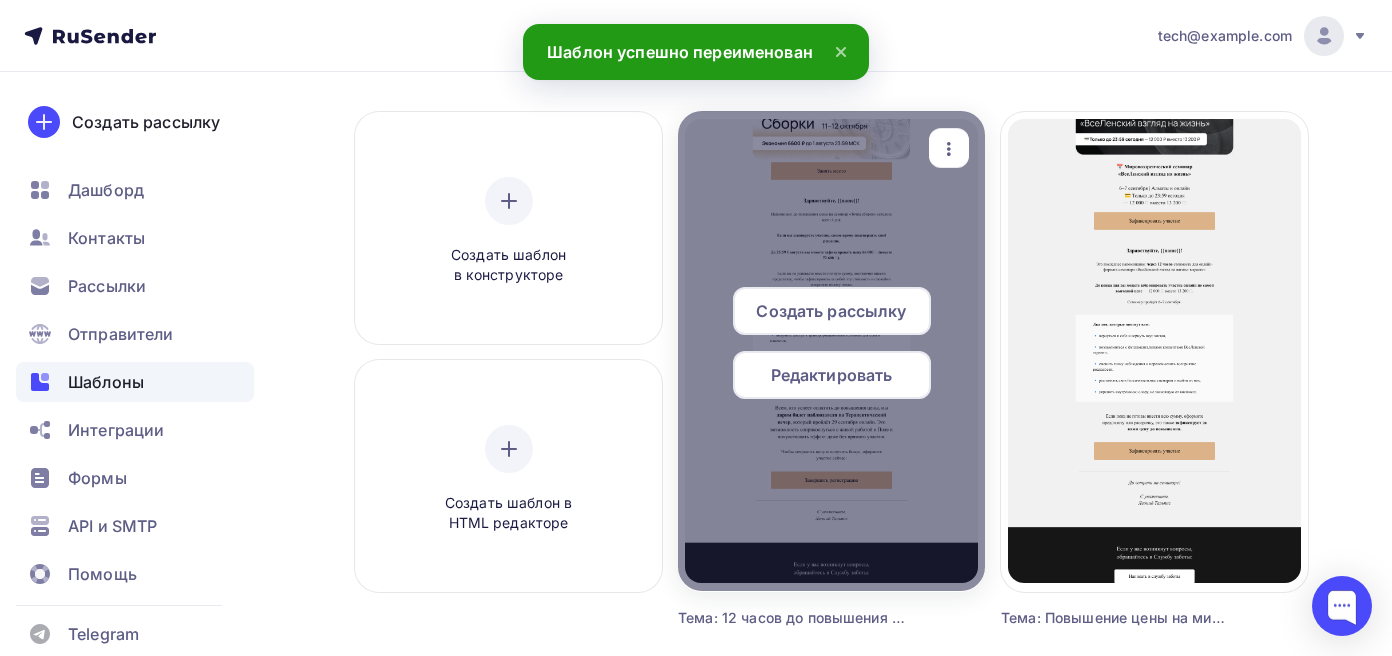 click on "Редактировать" at bounding box center [832, 375] 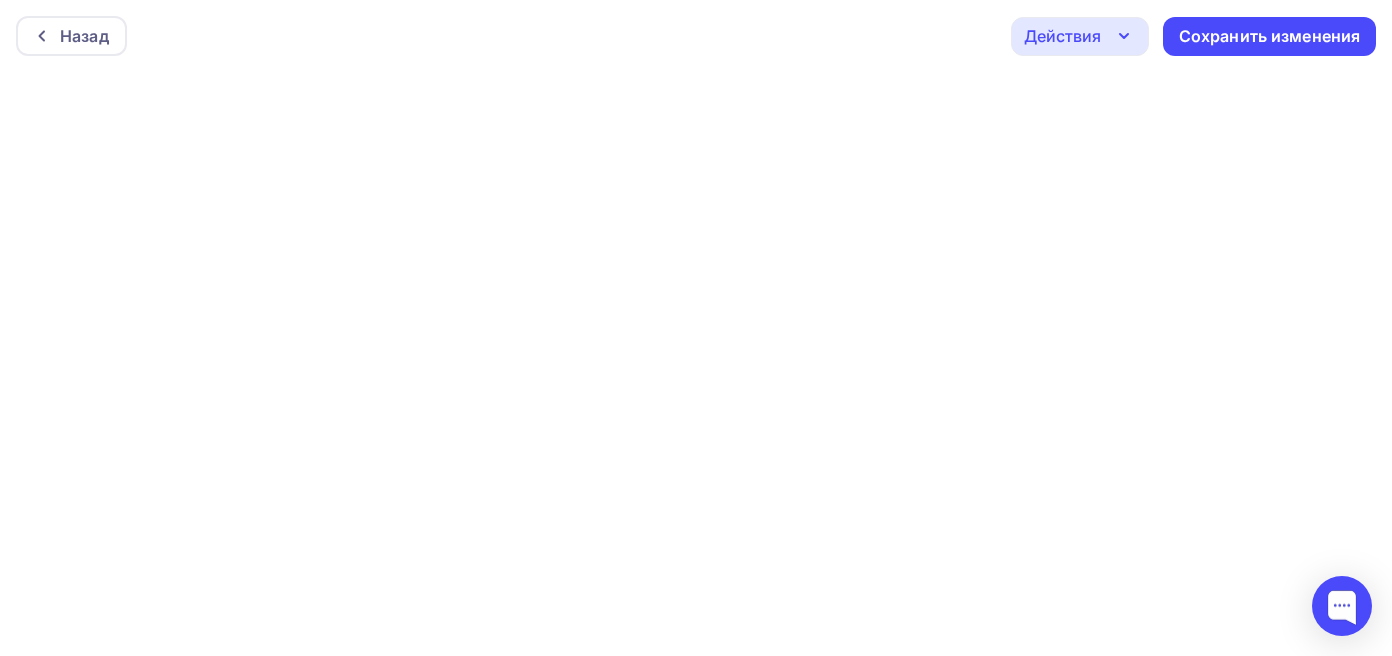 scroll, scrollTop: 5, scrollLeft: 0, axis: vertical 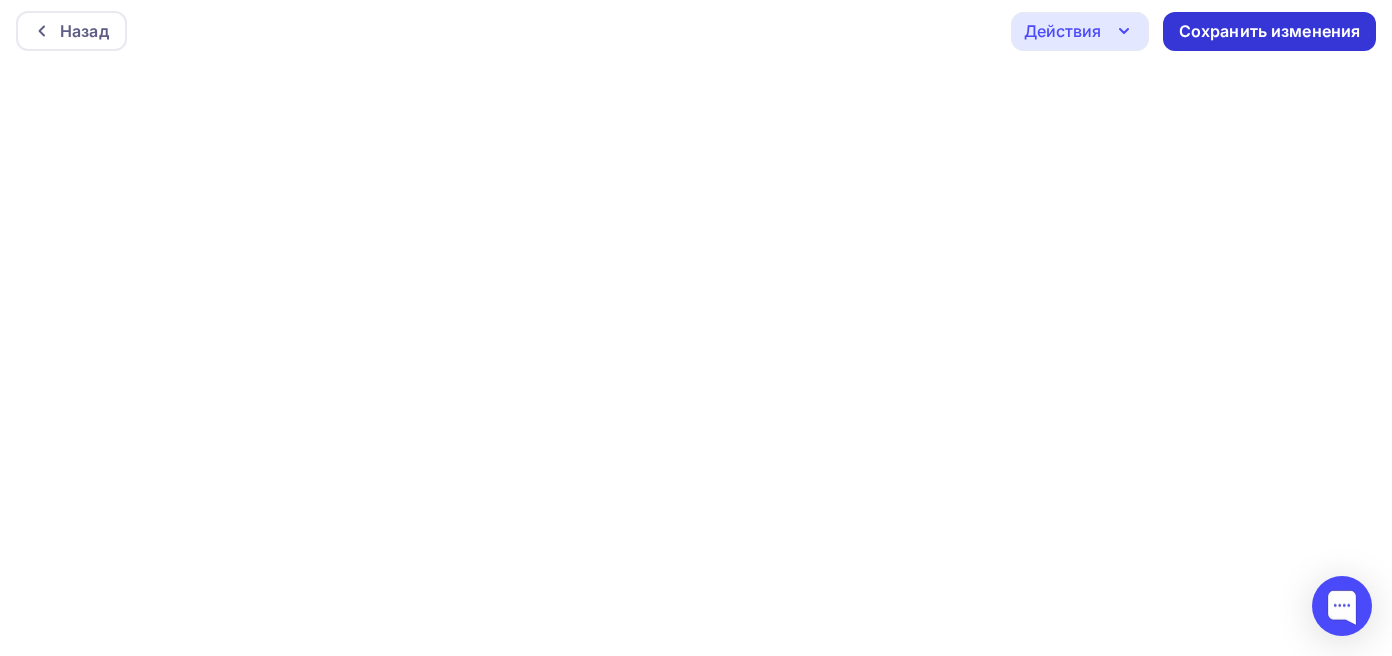 click on "Сохранить изменения" at bounding box center [1269, 31] 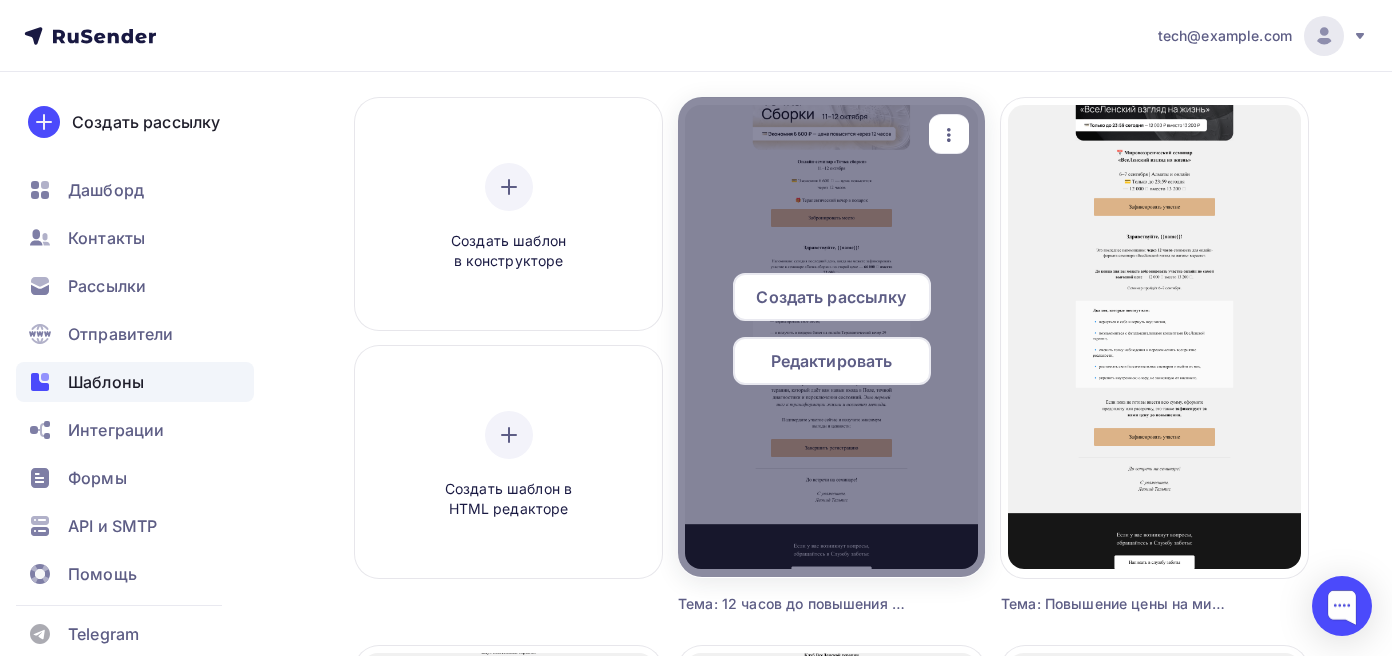 scroll, scrollTop: 157, scrollLeft: 0, axis: vertical 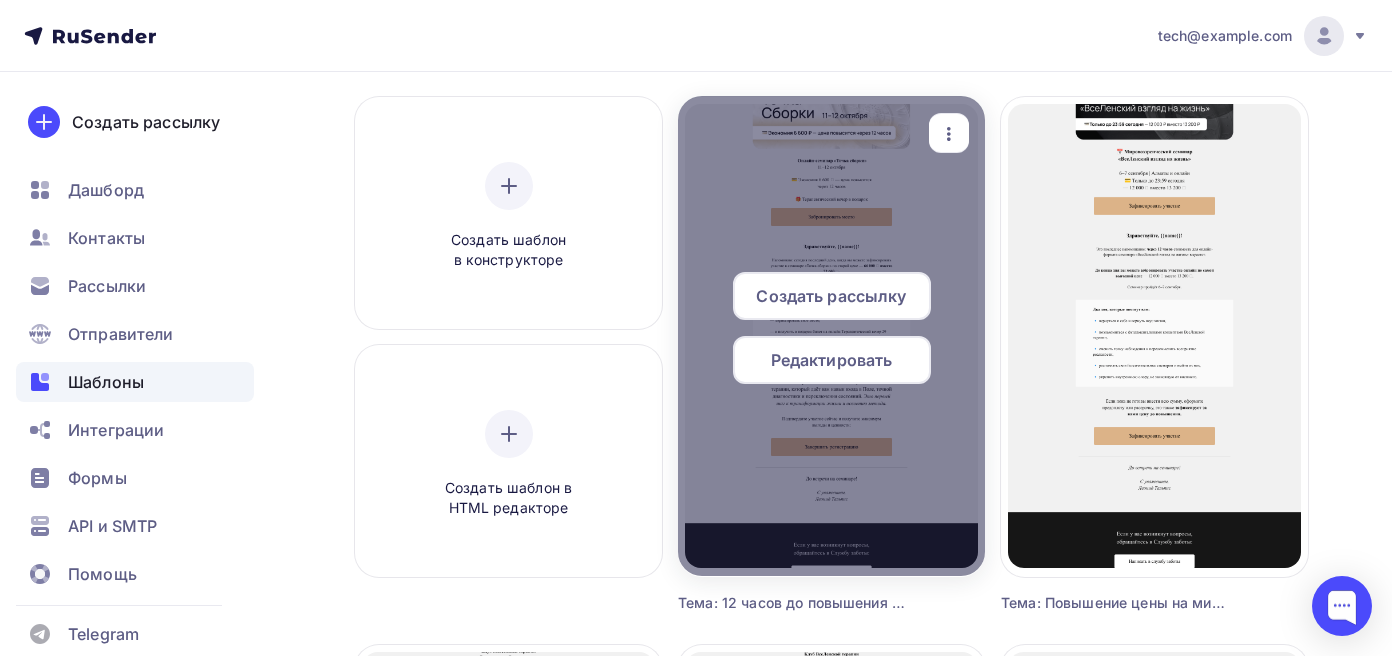 click 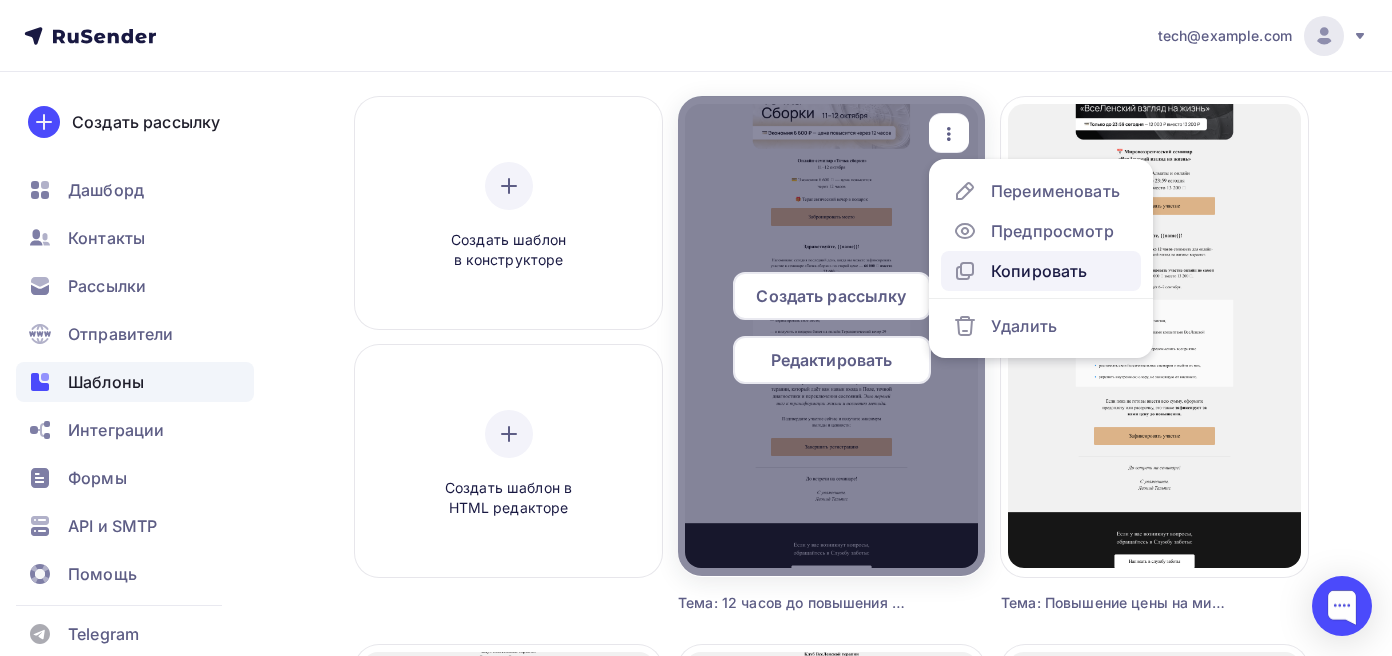 click on "Копировать" at bounding box center (1020, 271) 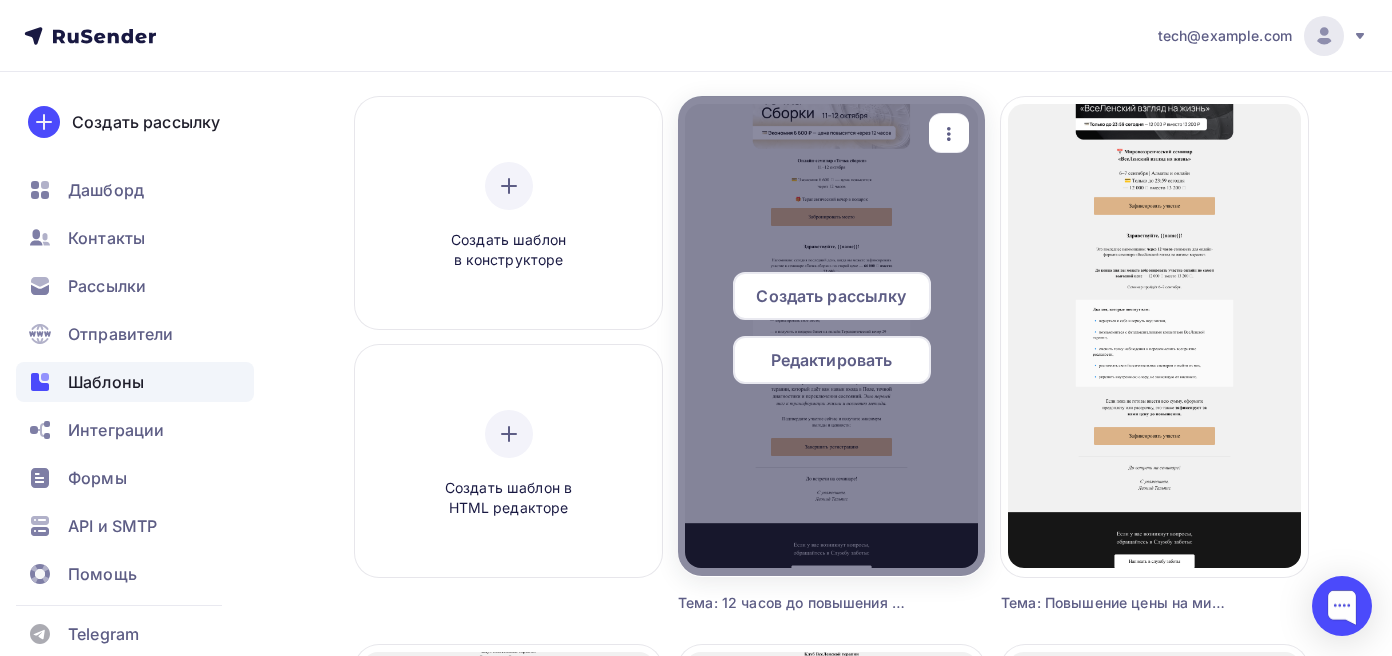 click at bounding box center (949, 133) 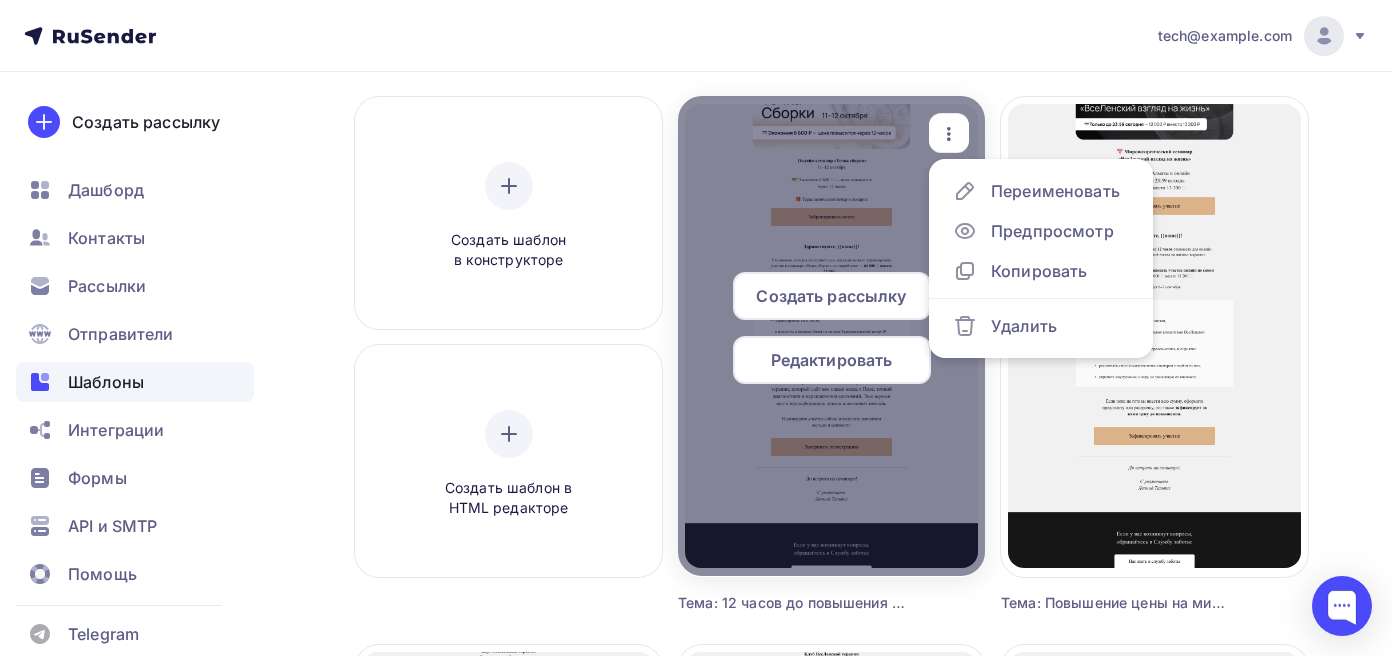 click at bounding box center [831, 336] 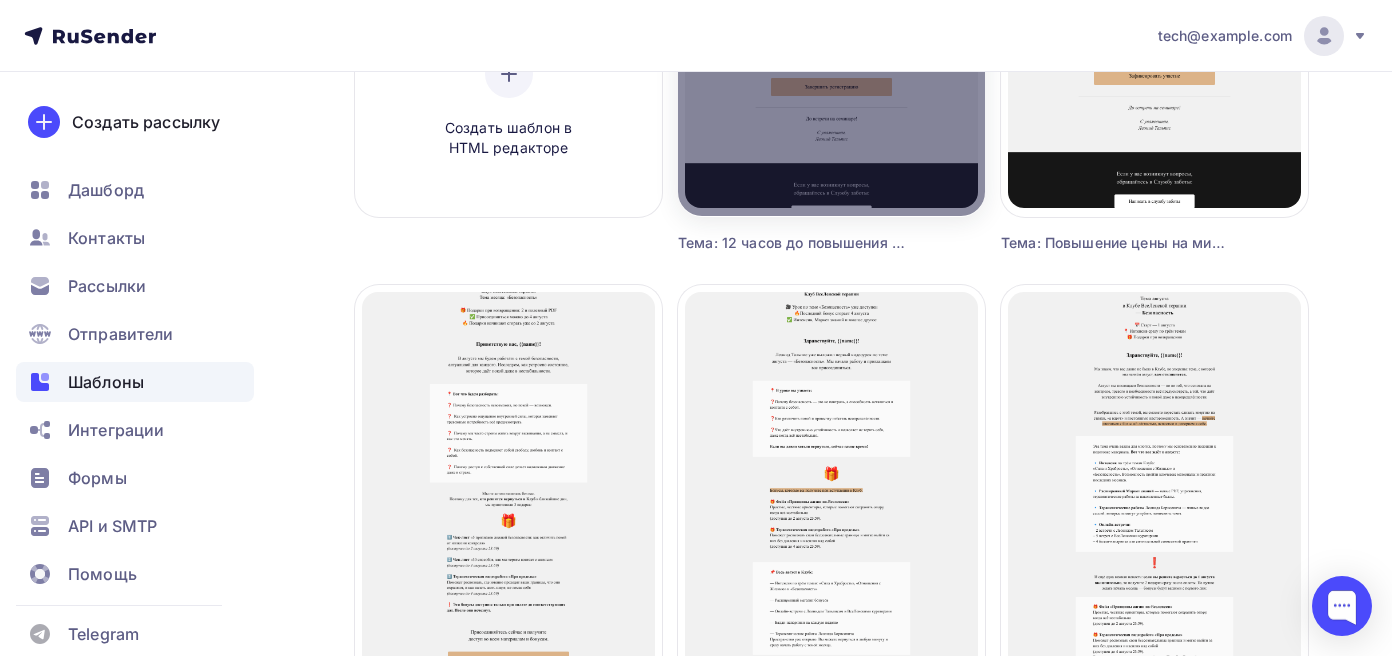 scroll, scrollTop: 206, scrollLeft: 0, axis: vertical 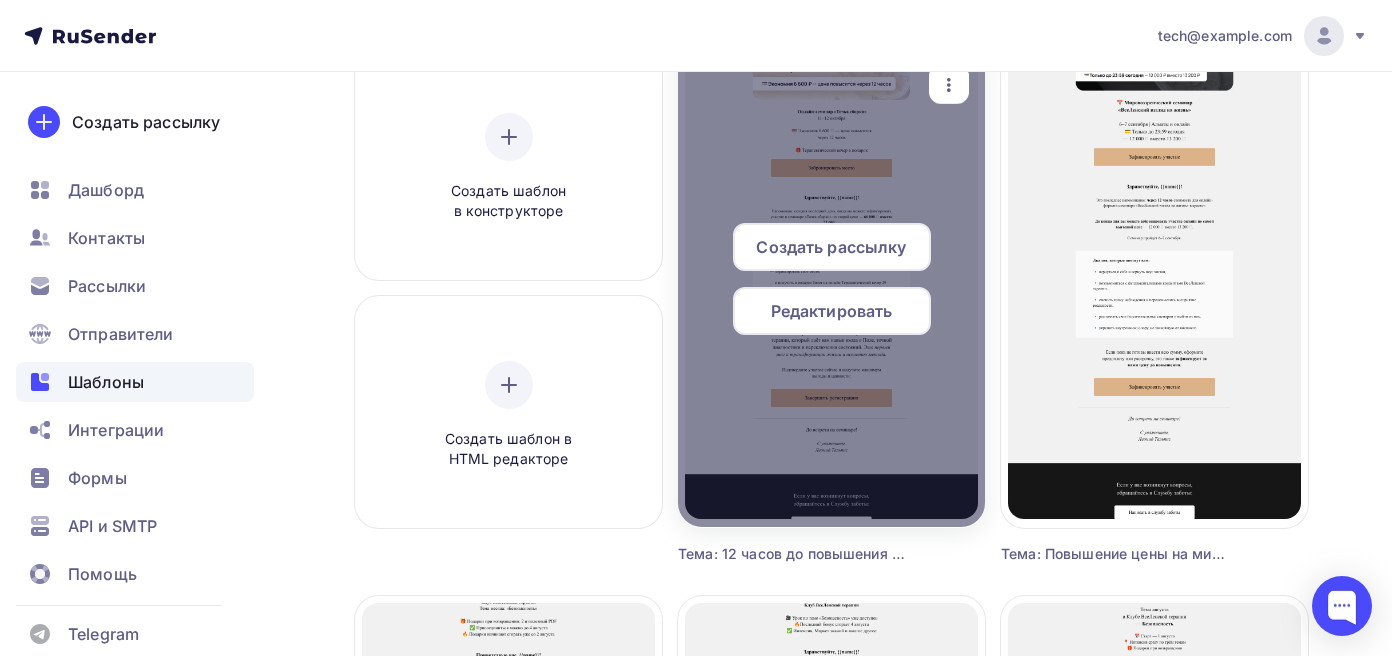 click 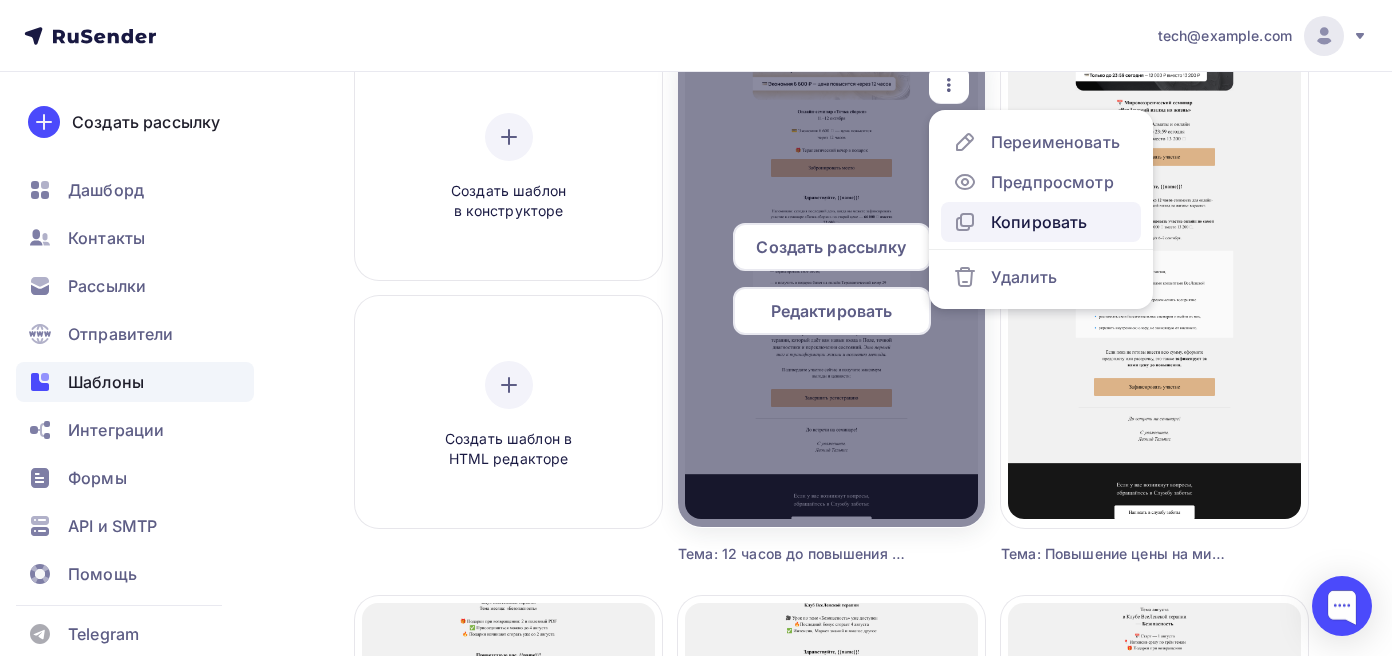 click on "Копировать" at bounding box center [1039, 222] 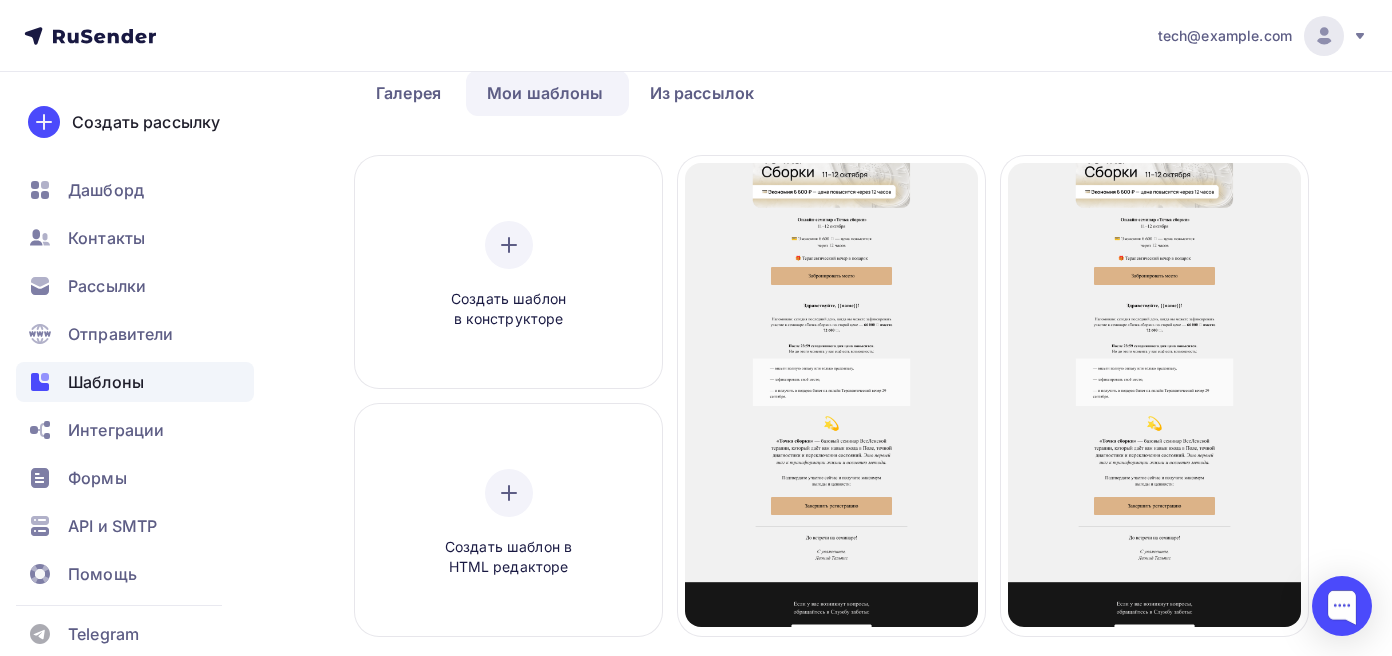 scroll, scrollTop: 84, scrollLeft: 0, axis: vertical 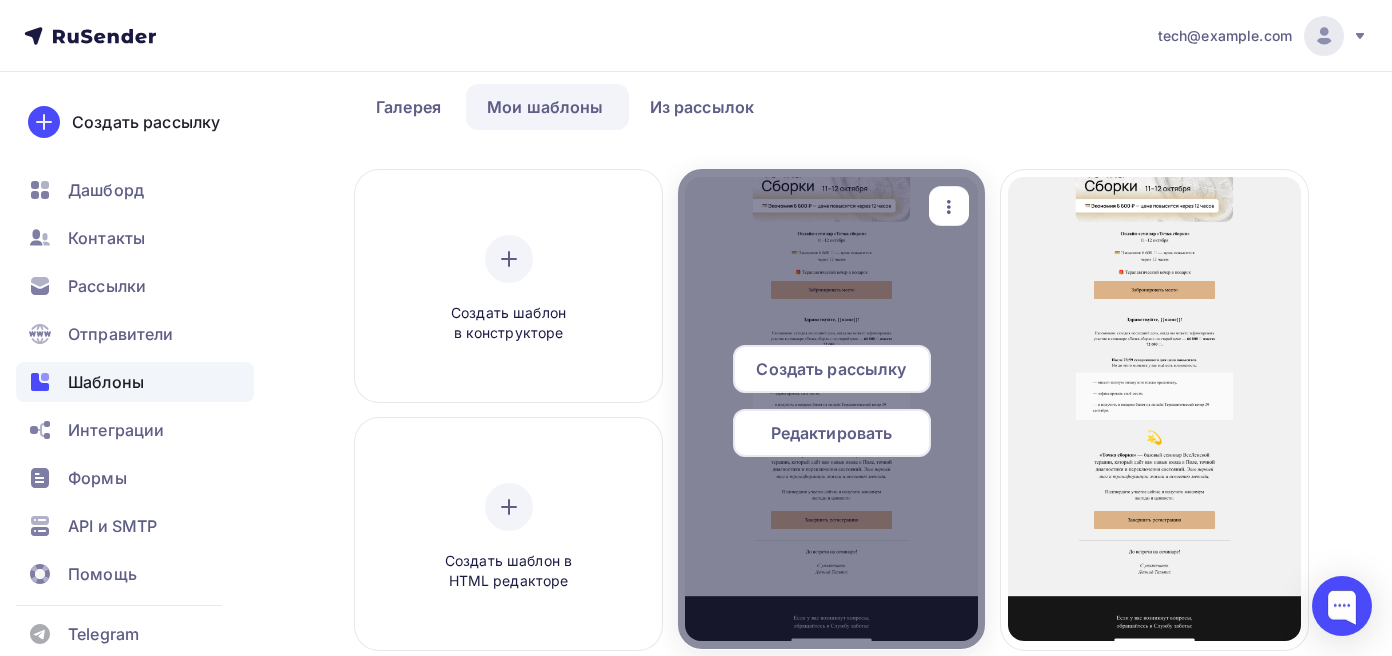 click at bounding box center [949, 206] 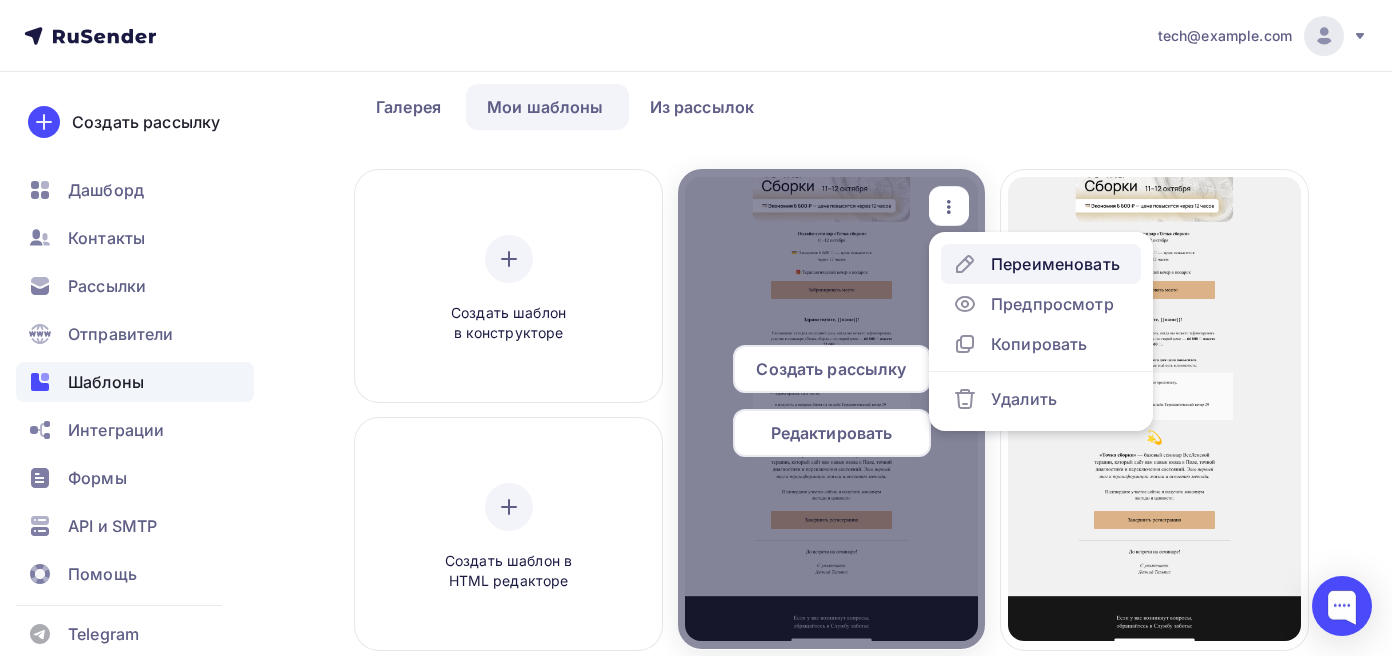 click on "Переименовать" at bounding box center [1036, 264] 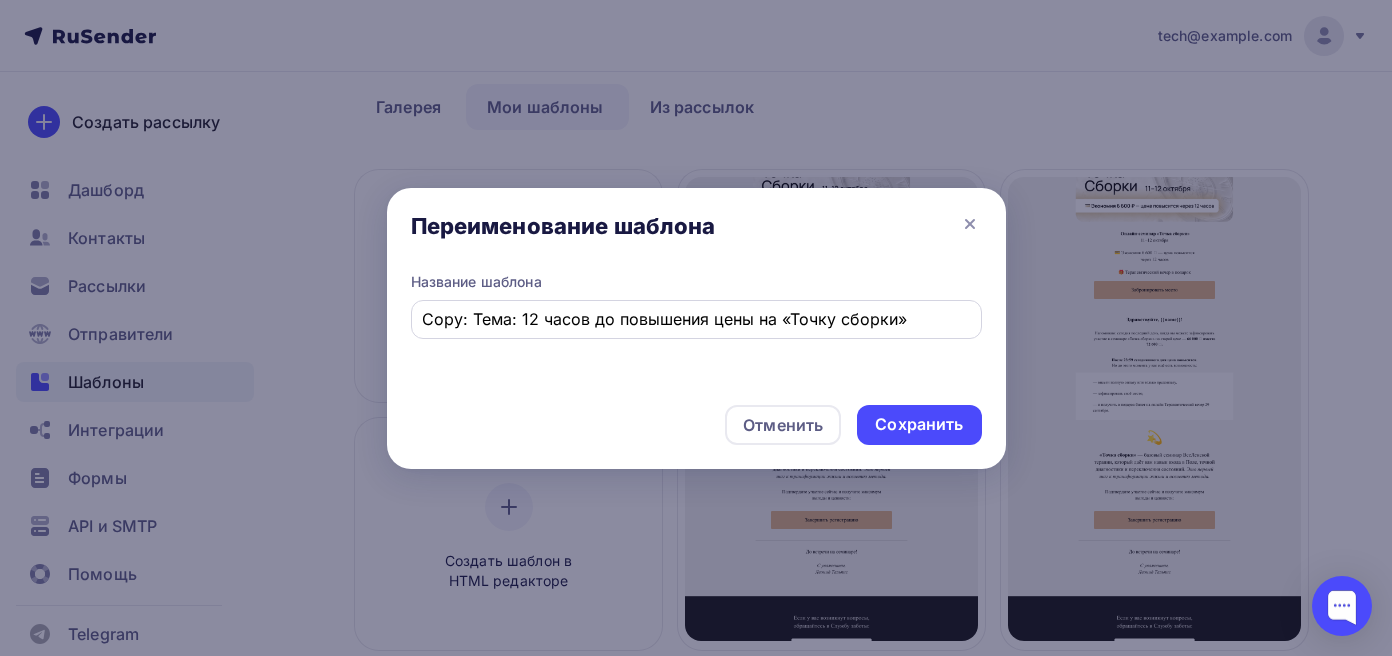 click on "Copy: Тема: 12 часов до повышения цены на «Точку сборки»" at bounding box center [696, 319] 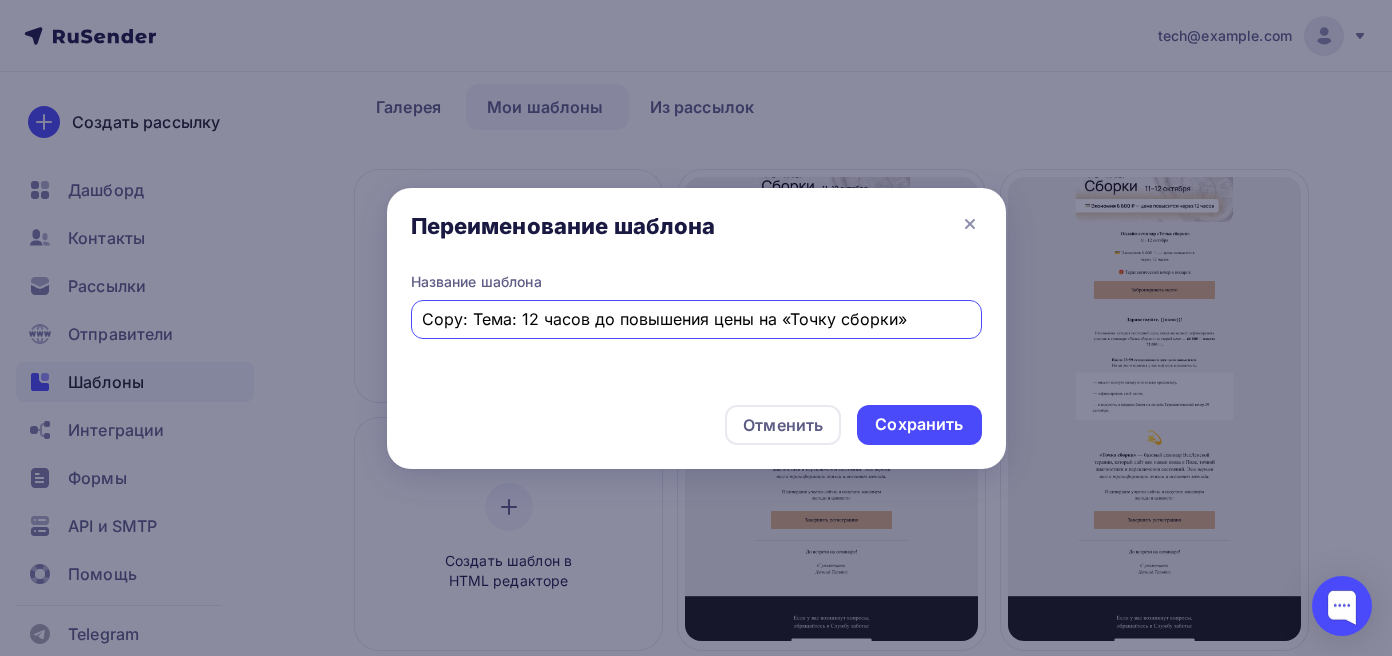click on "Copy: Тема: 12 часов до повышения цены на «Точку сборки»" at bounding box center (696, 319) 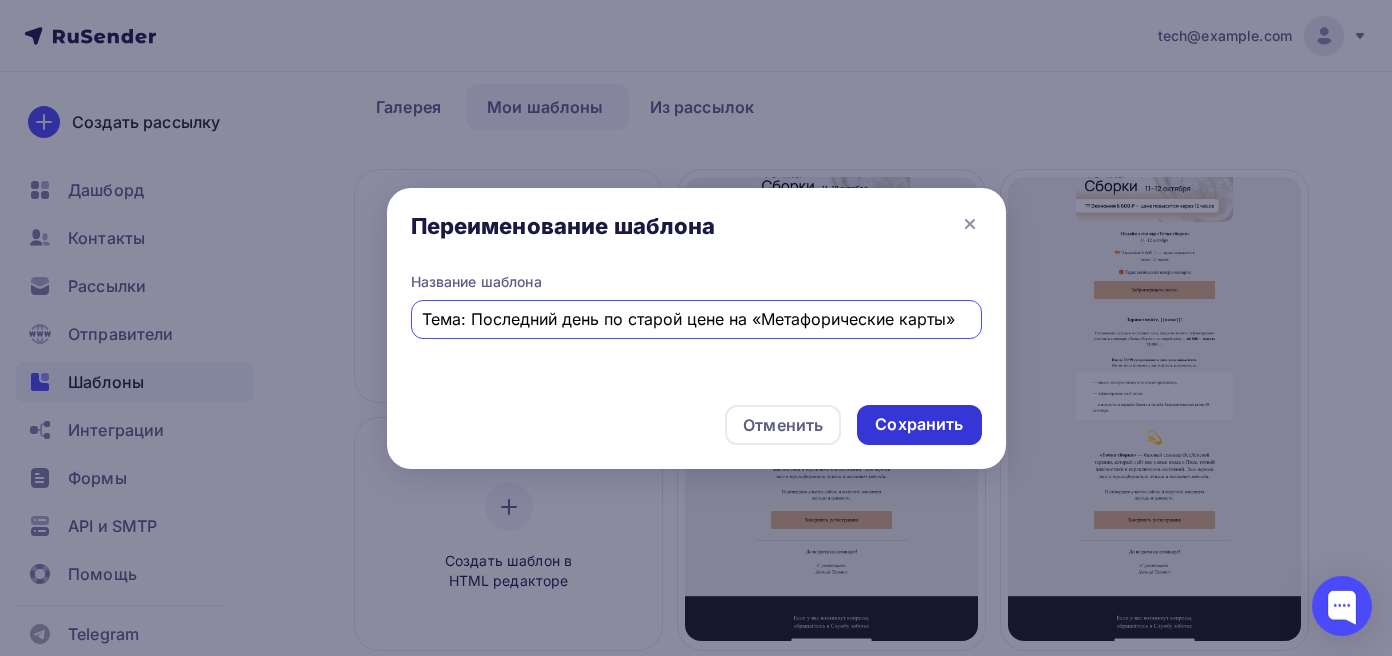 type on "Тема: Последний день по старой цене на «Метафорические карты»" 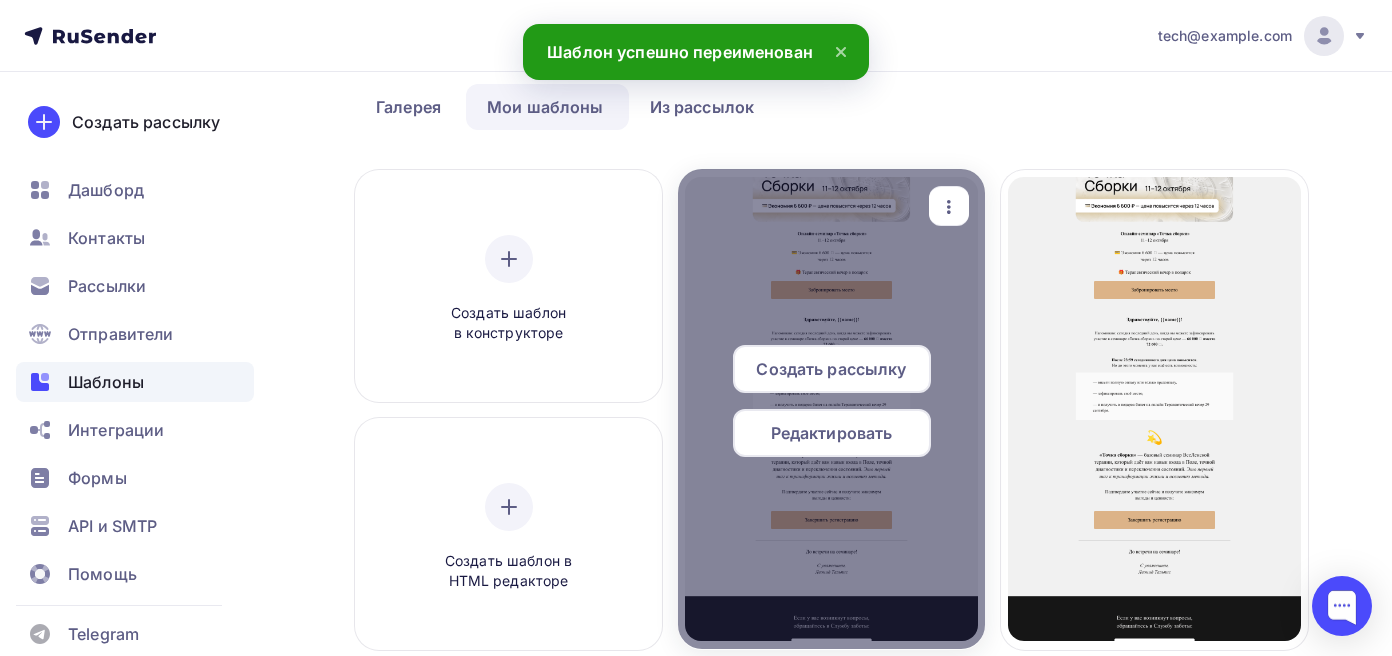 click on "Редактировать" at bounding box center (832, 433) 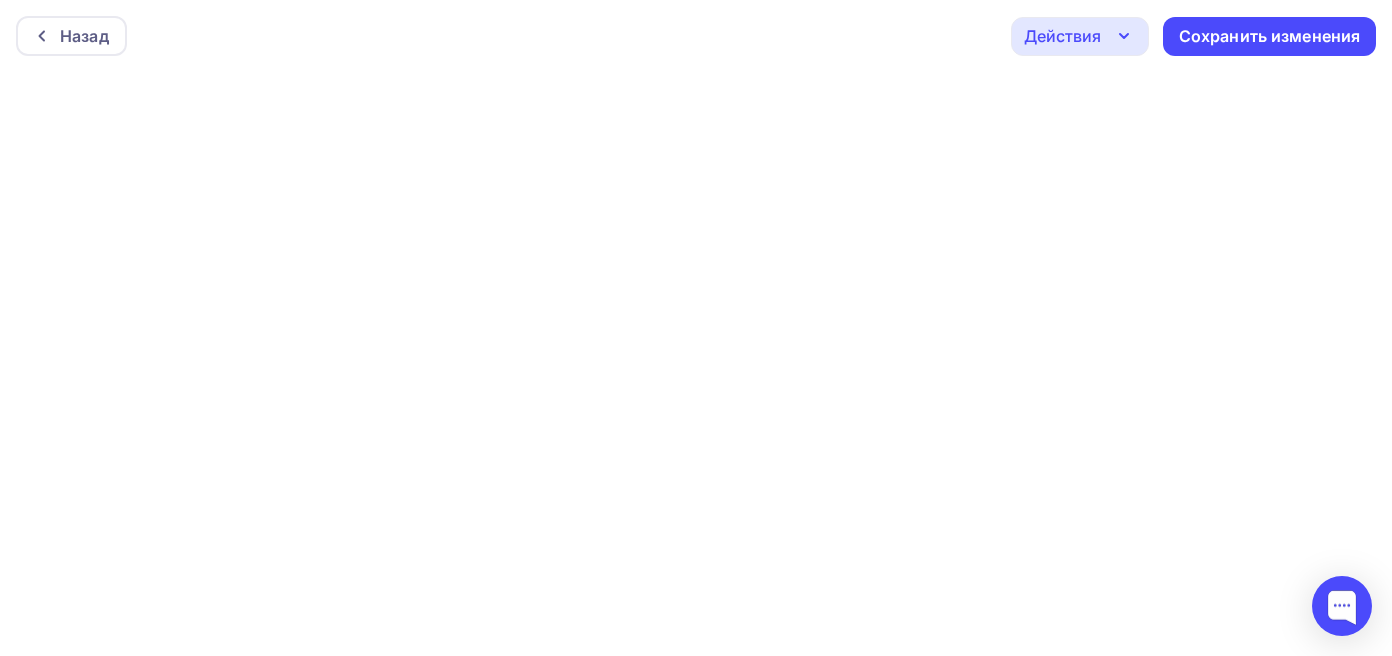 scroll, scrollTop: 5, scrollLeft: 0, axis: vertical 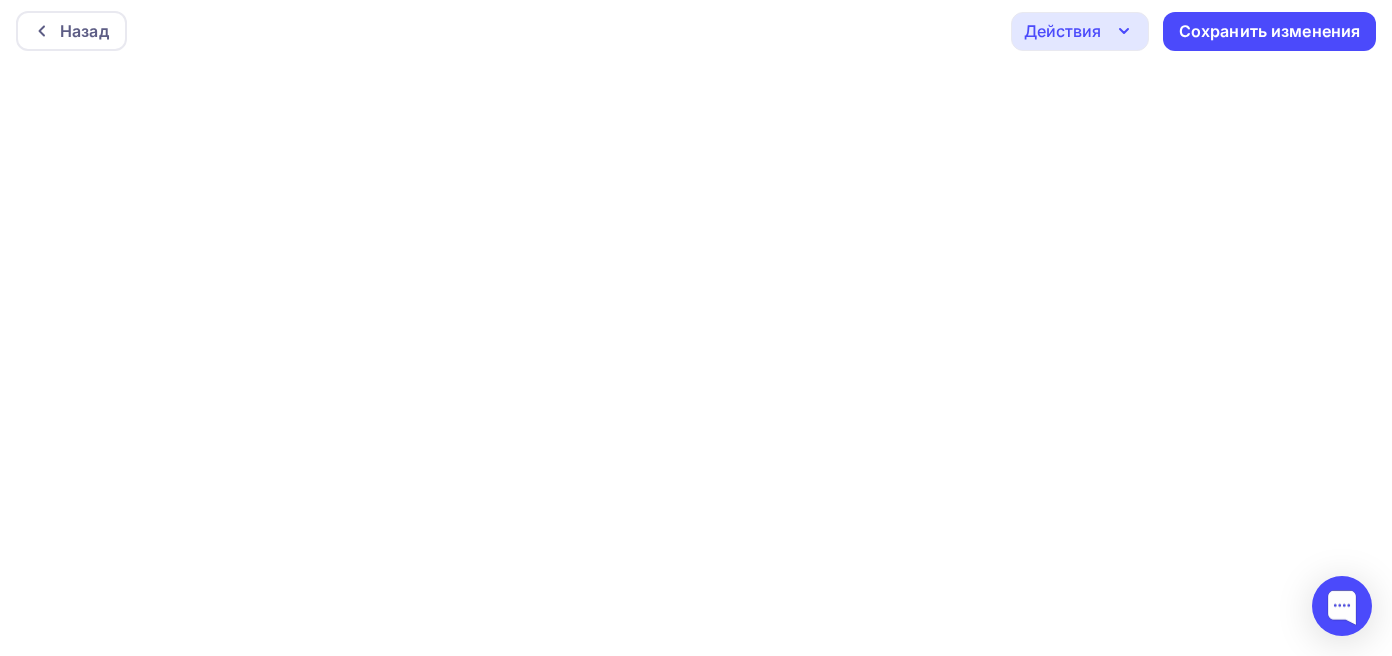 click on "Действия" at bounding box center (1080, 31) 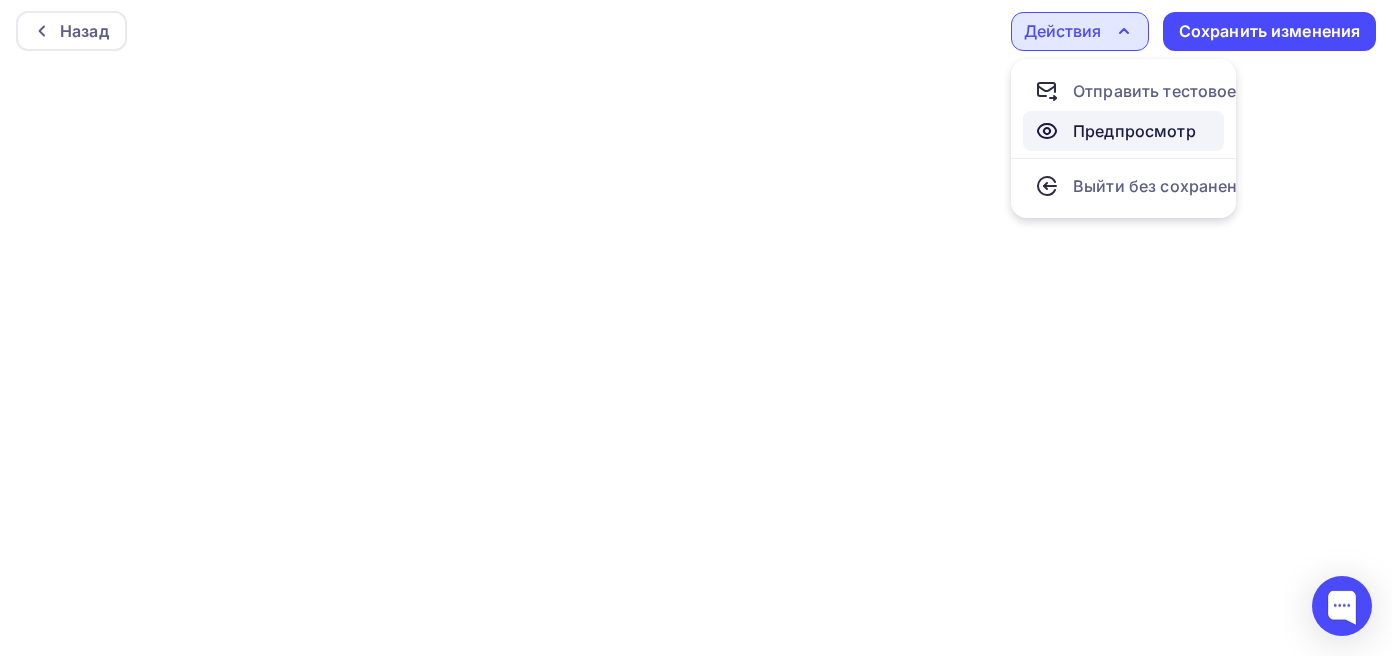 click on "Предпросмотр" at bounding box center (1134, 131) 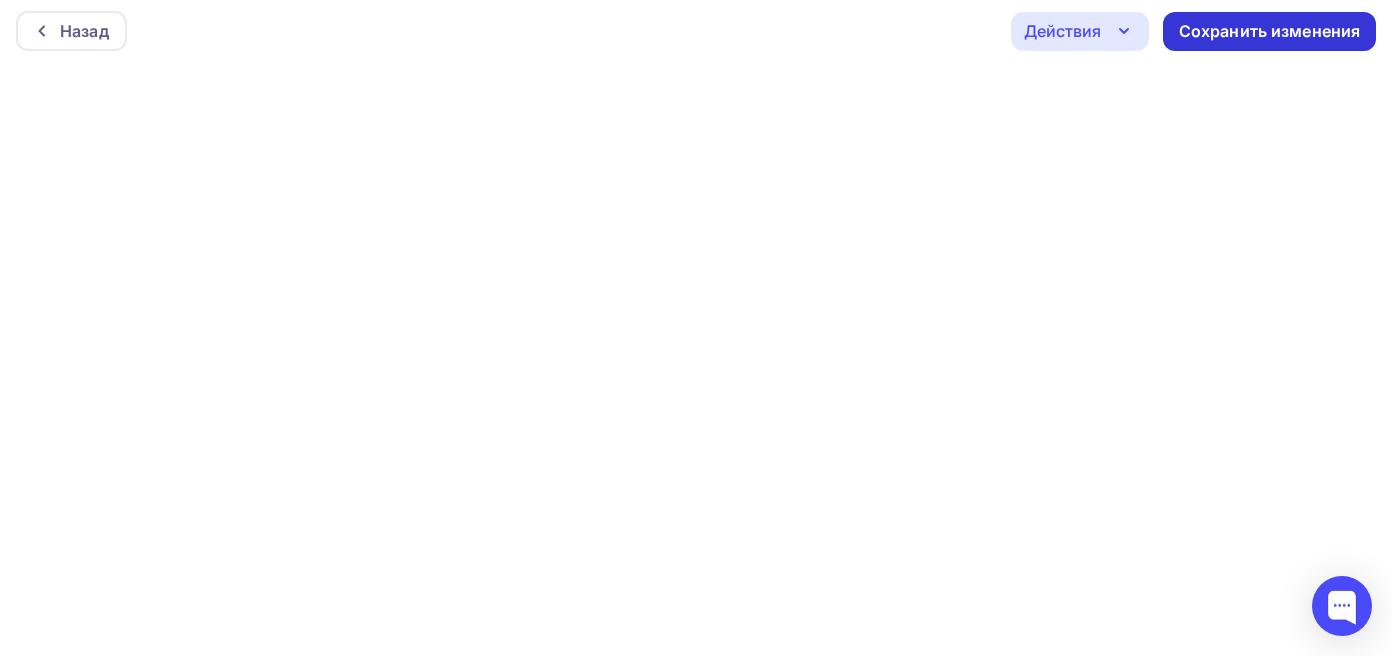 click on "Сохранить изменения" at bounding box center (1270, 31) 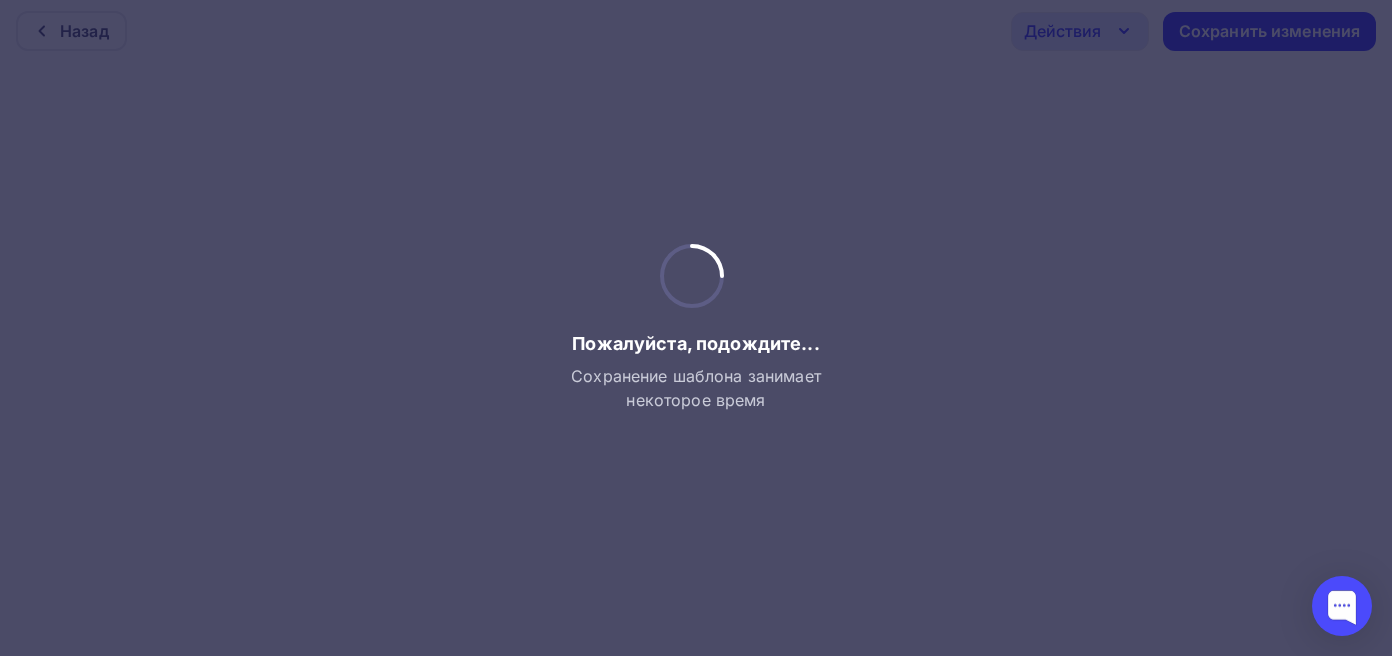 scroll, scrollTop: 0, scrollLeft: 0, axis: both 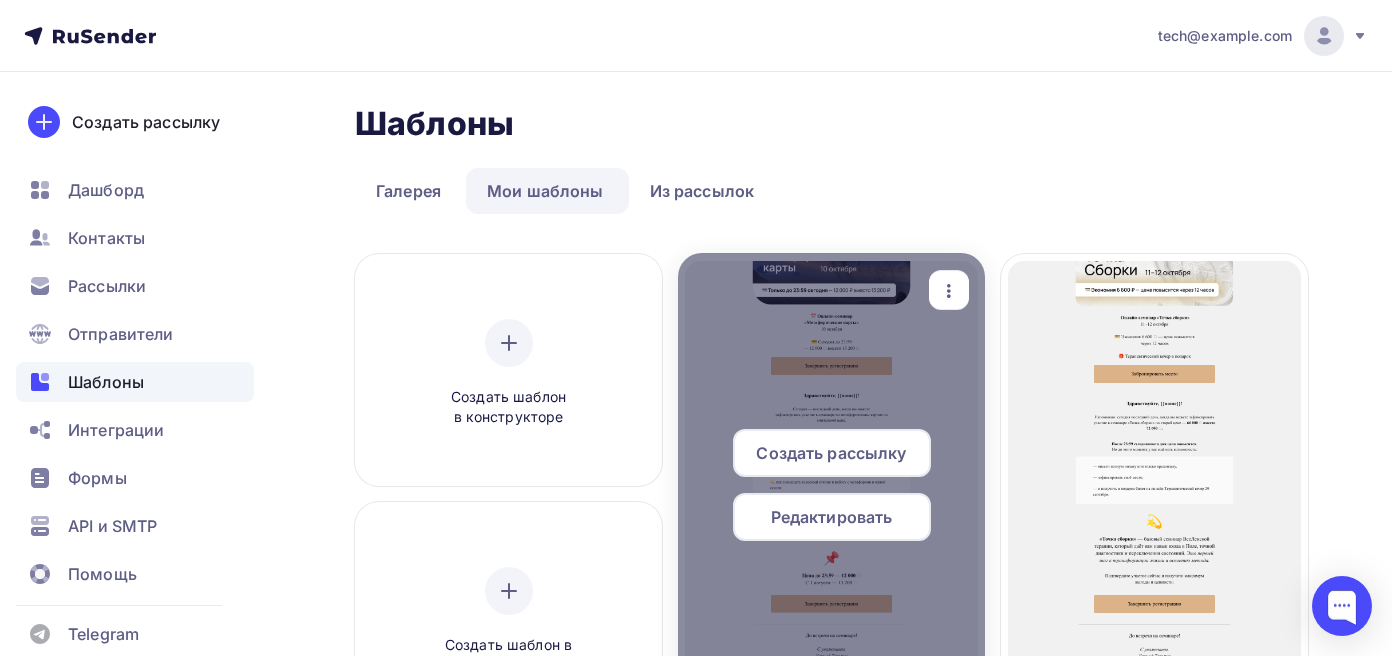 click 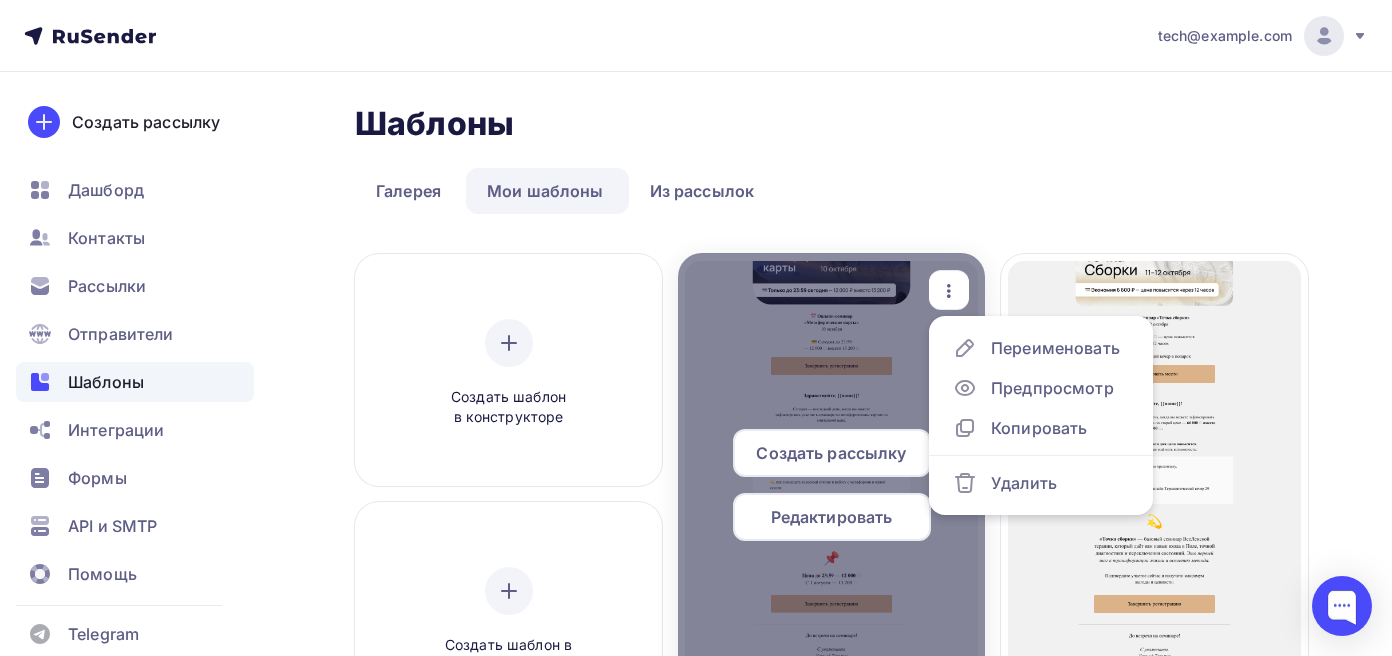 click at bounding box center (831, 493) 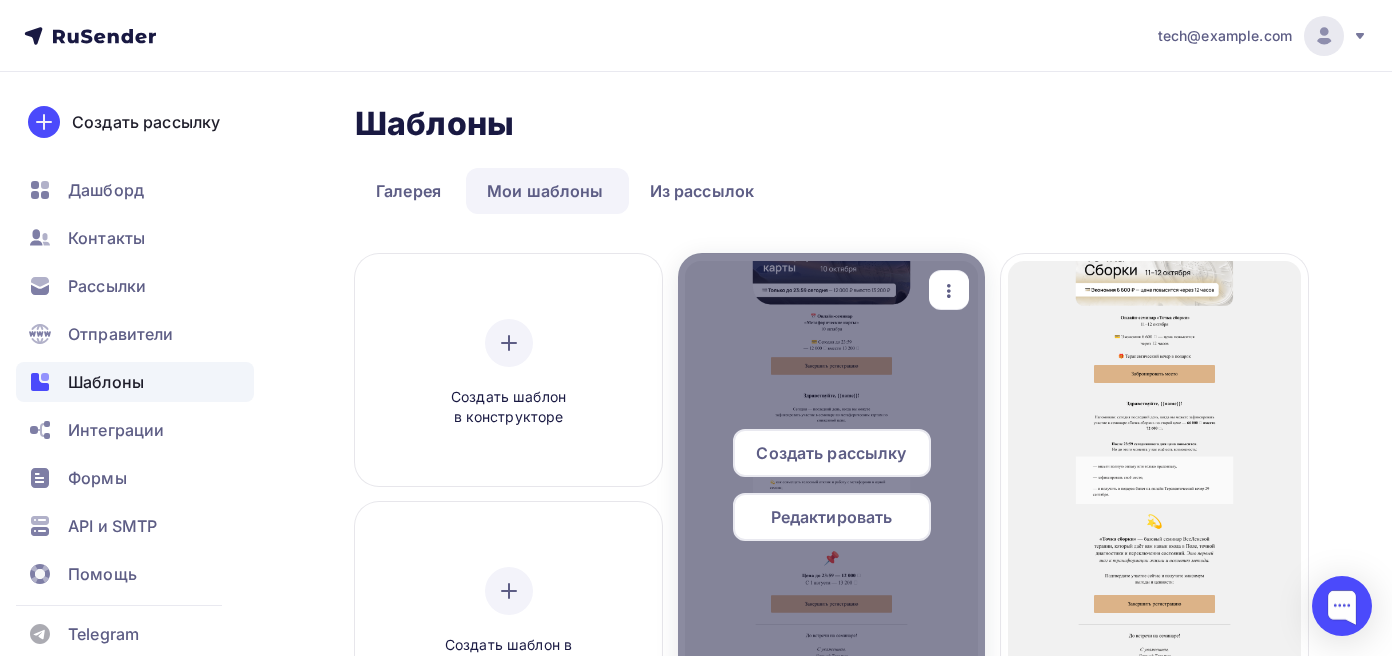 click 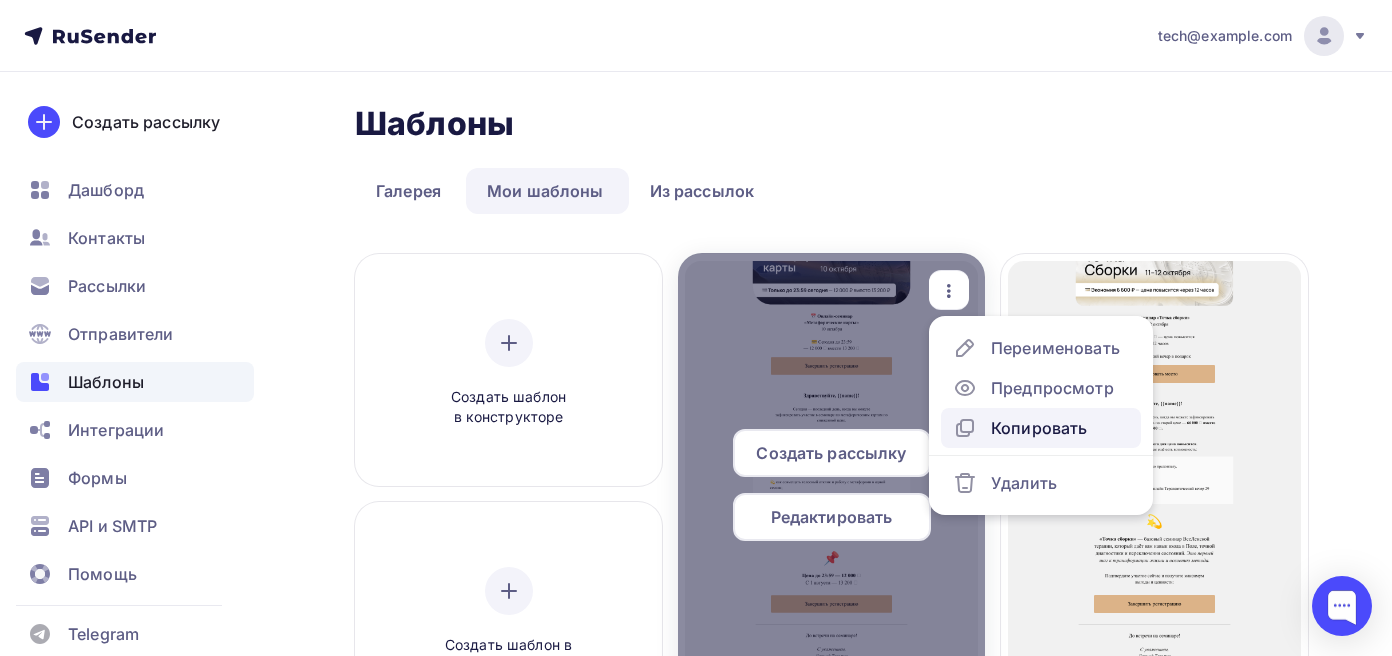 click on "Копировать" at bounding box center (1020, 428) 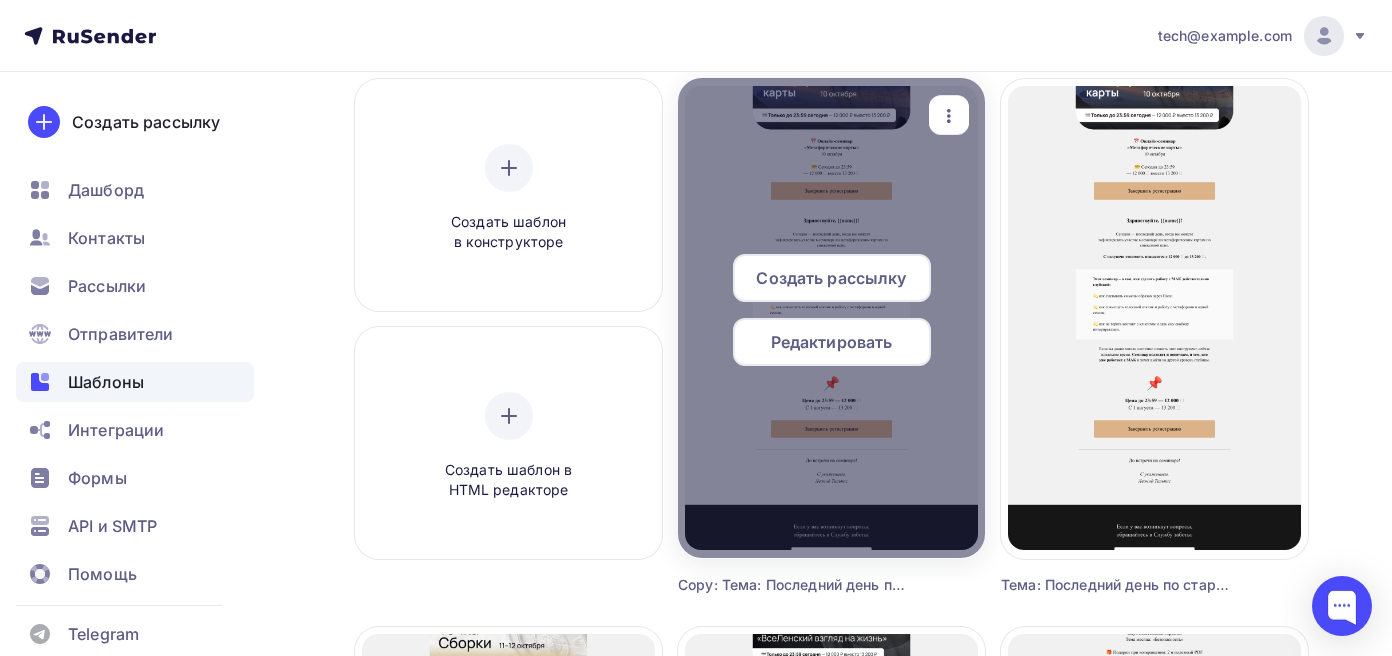 scroll, scrollTop: 187, scrollLeft: 0, axis: vertical 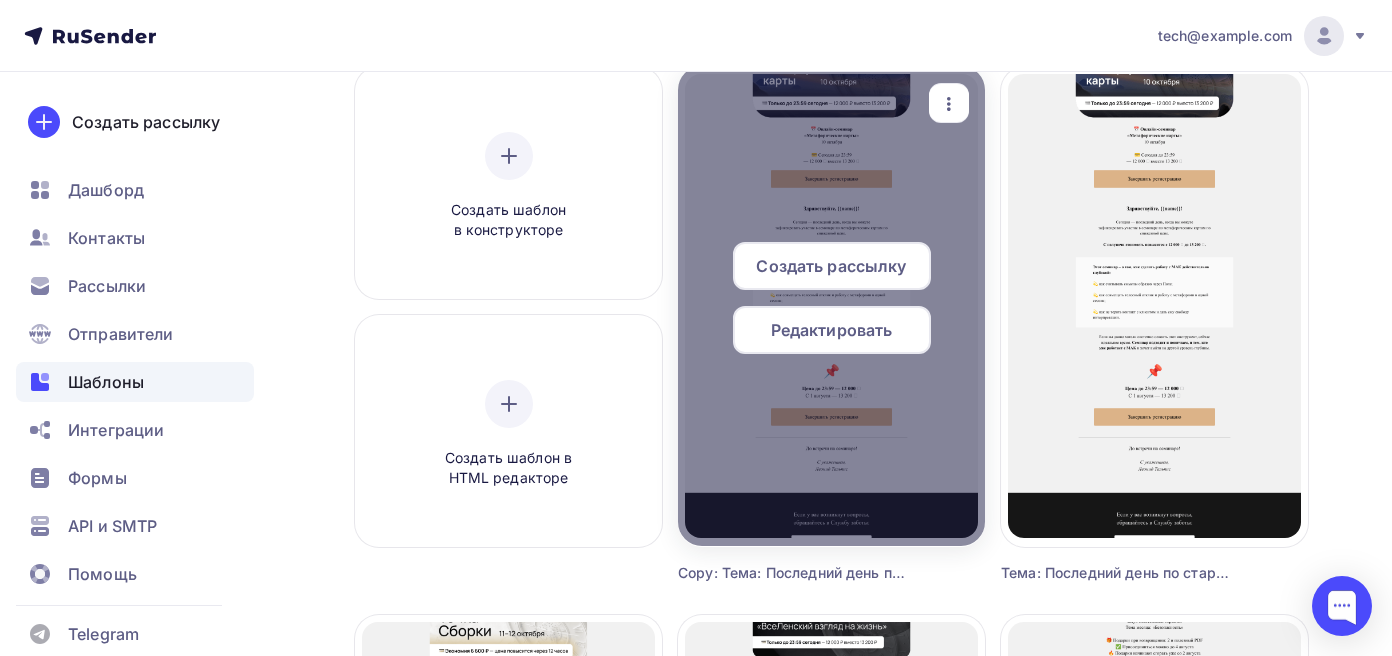 click 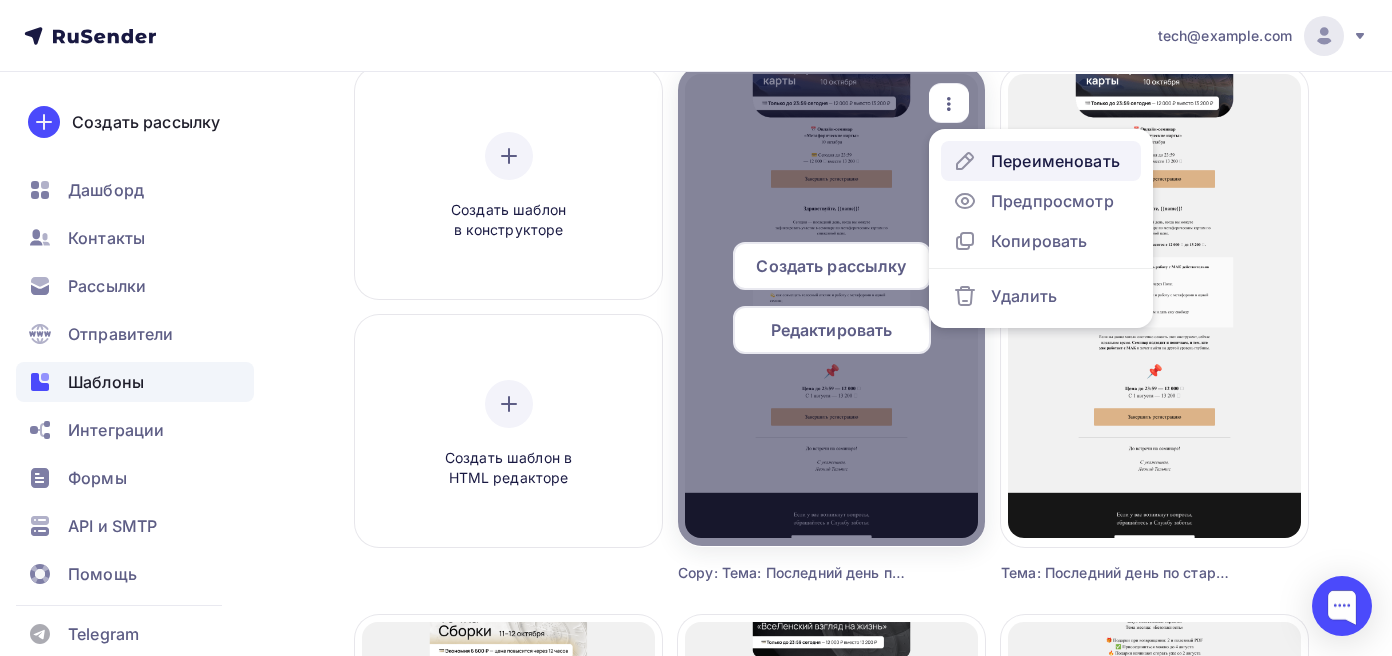 click on "Переименовать" at bounding box center [1055, 161] 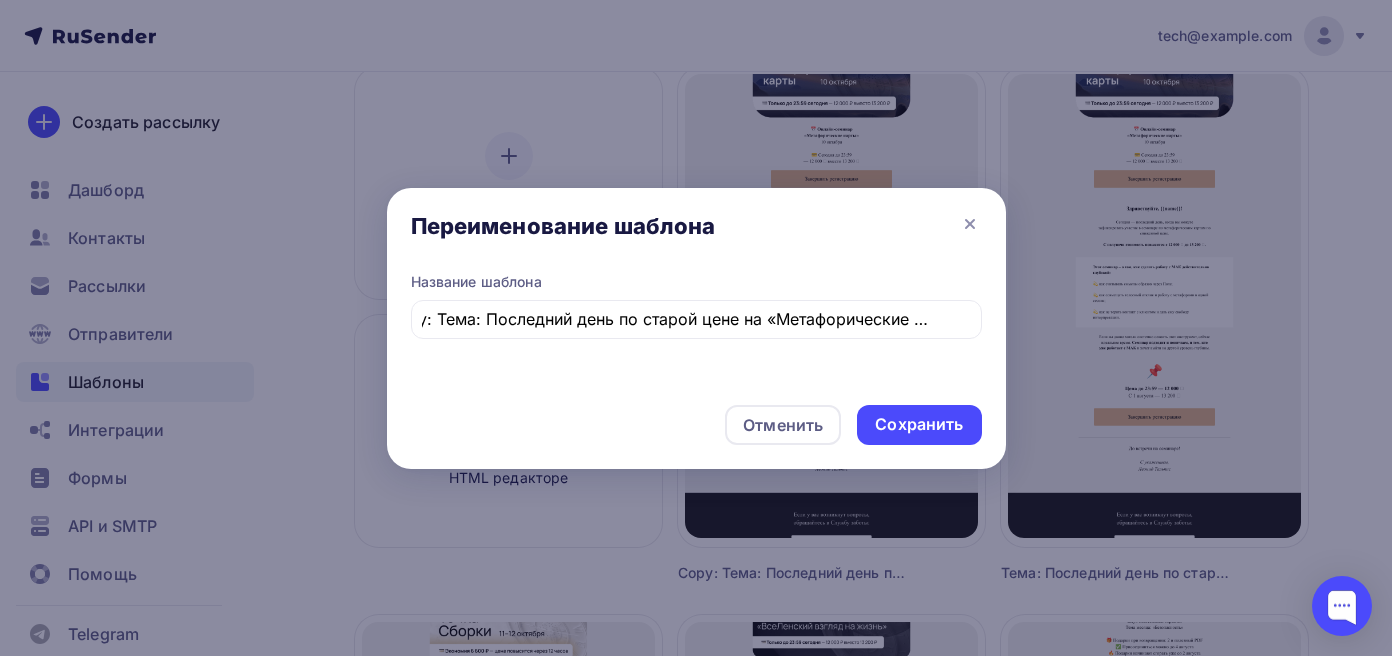 scroll, scrollTop: 0, scrollLeft: 0, axis: both 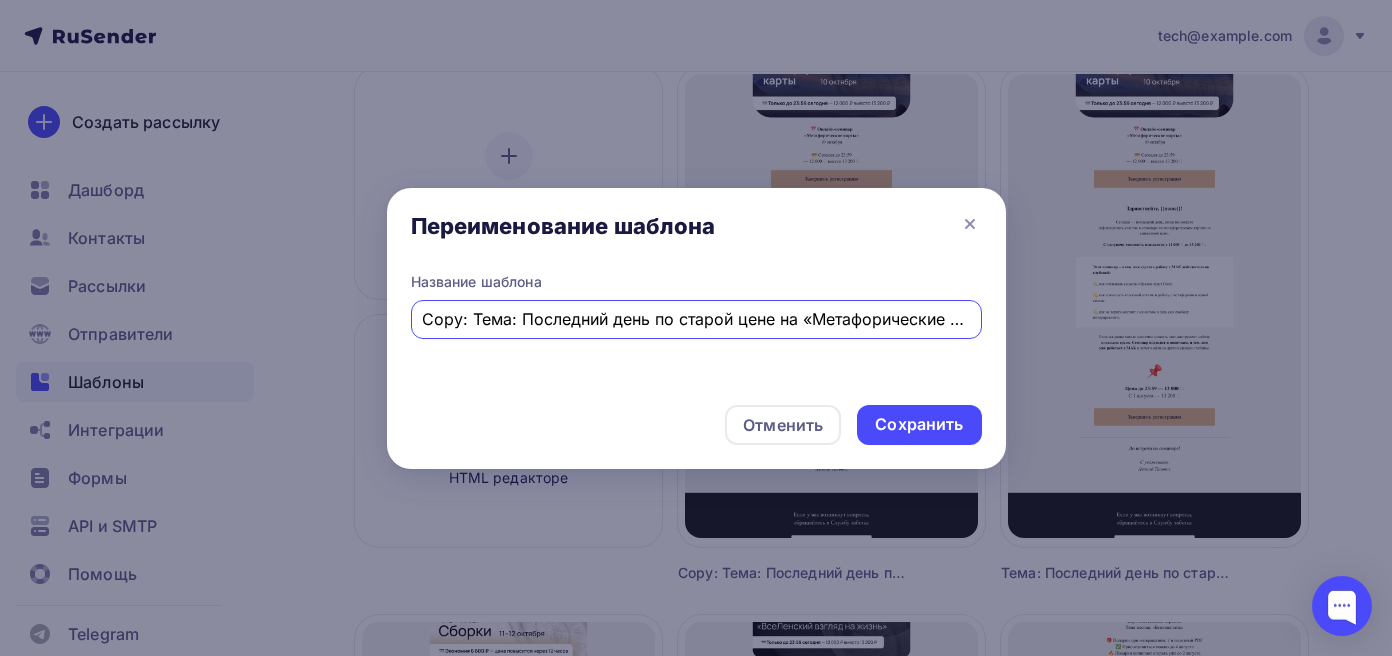 click on "Copy: Тема: Последний день по старой цене на «Метафорические карты»" at bounding box center [696, 319] 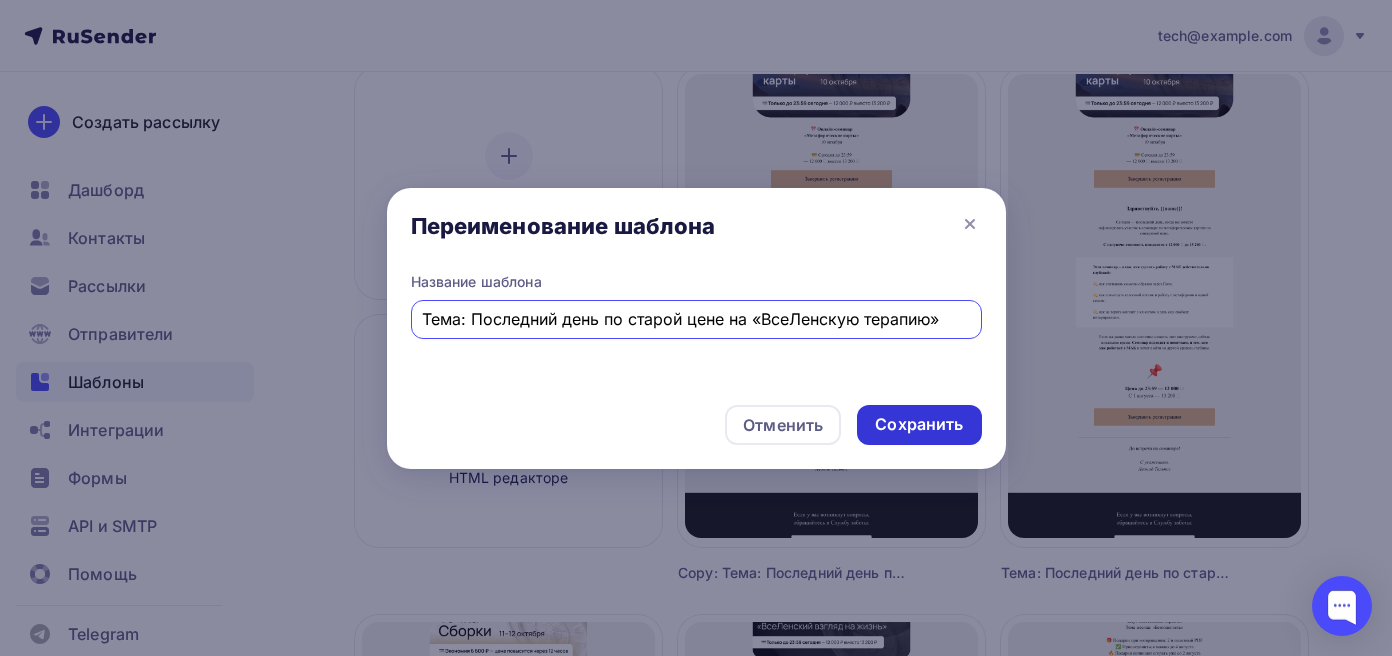 type on "Тема: Последний день по старой цене на «ВсеЛенскую терапию»" 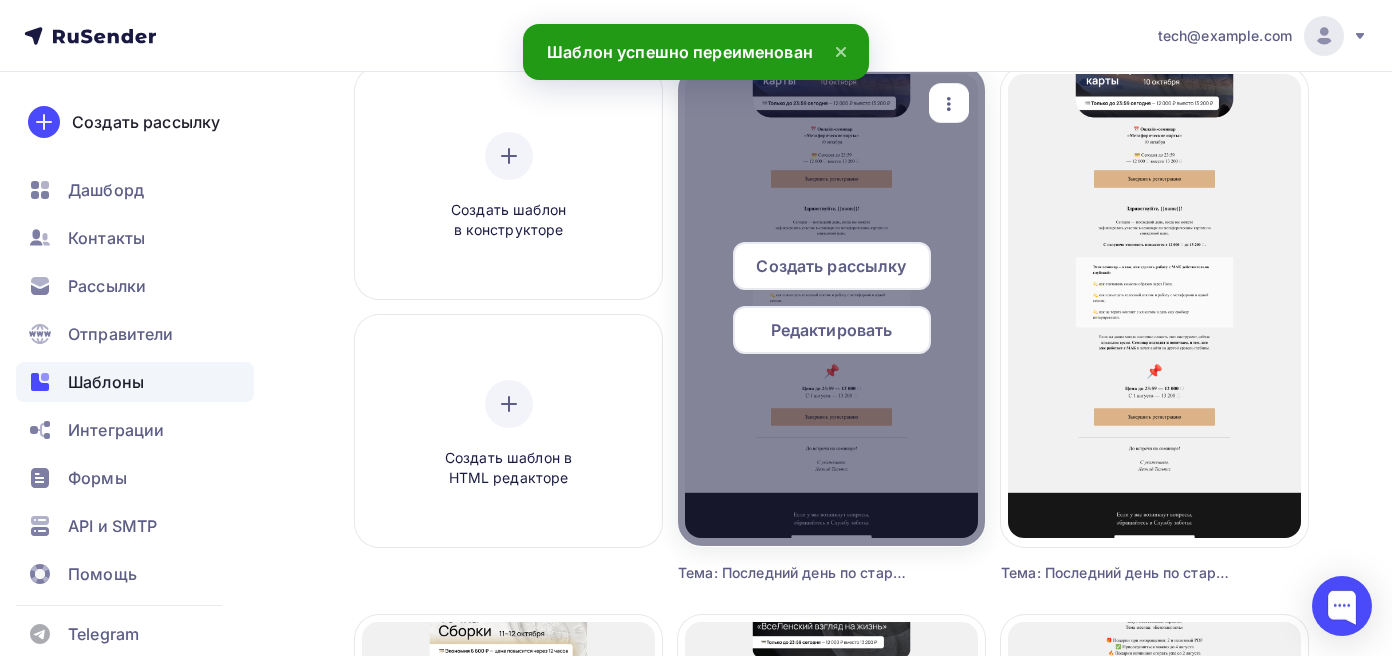 click on "Редактировать" at bounding box center [832, 330] 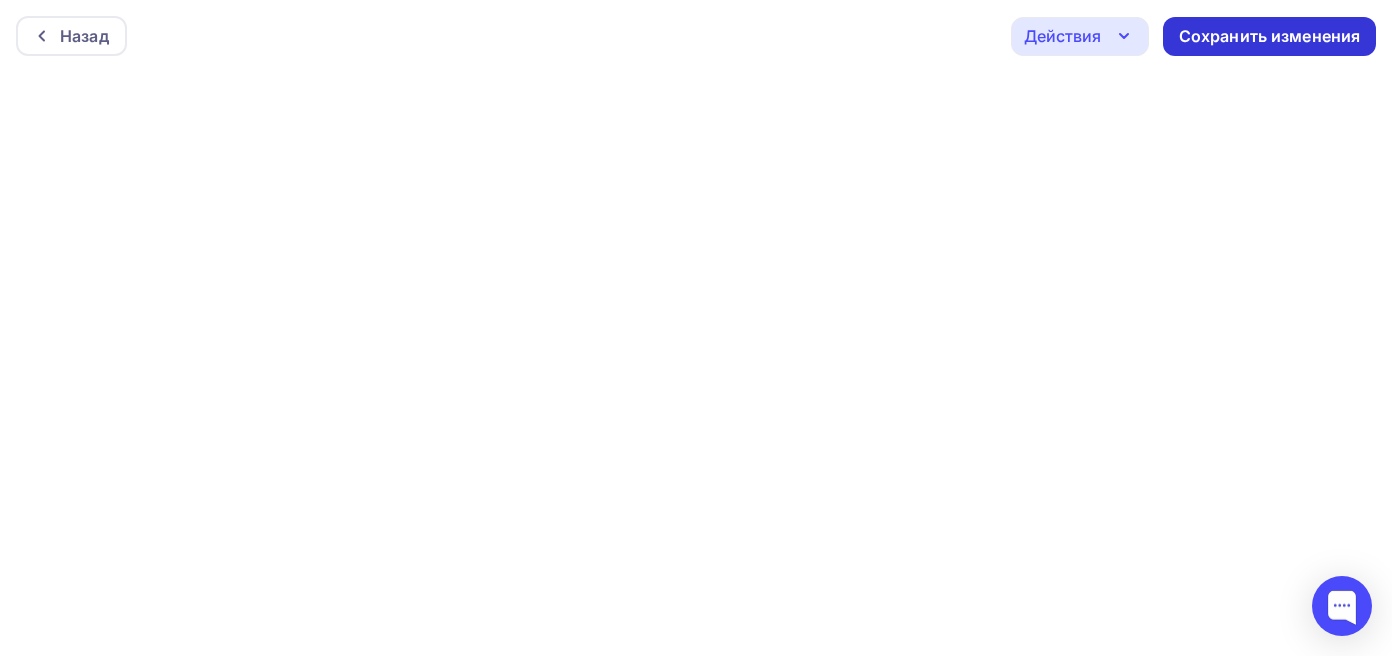 click on "Сохранить изменения" at bounding box center [1270, 36] 